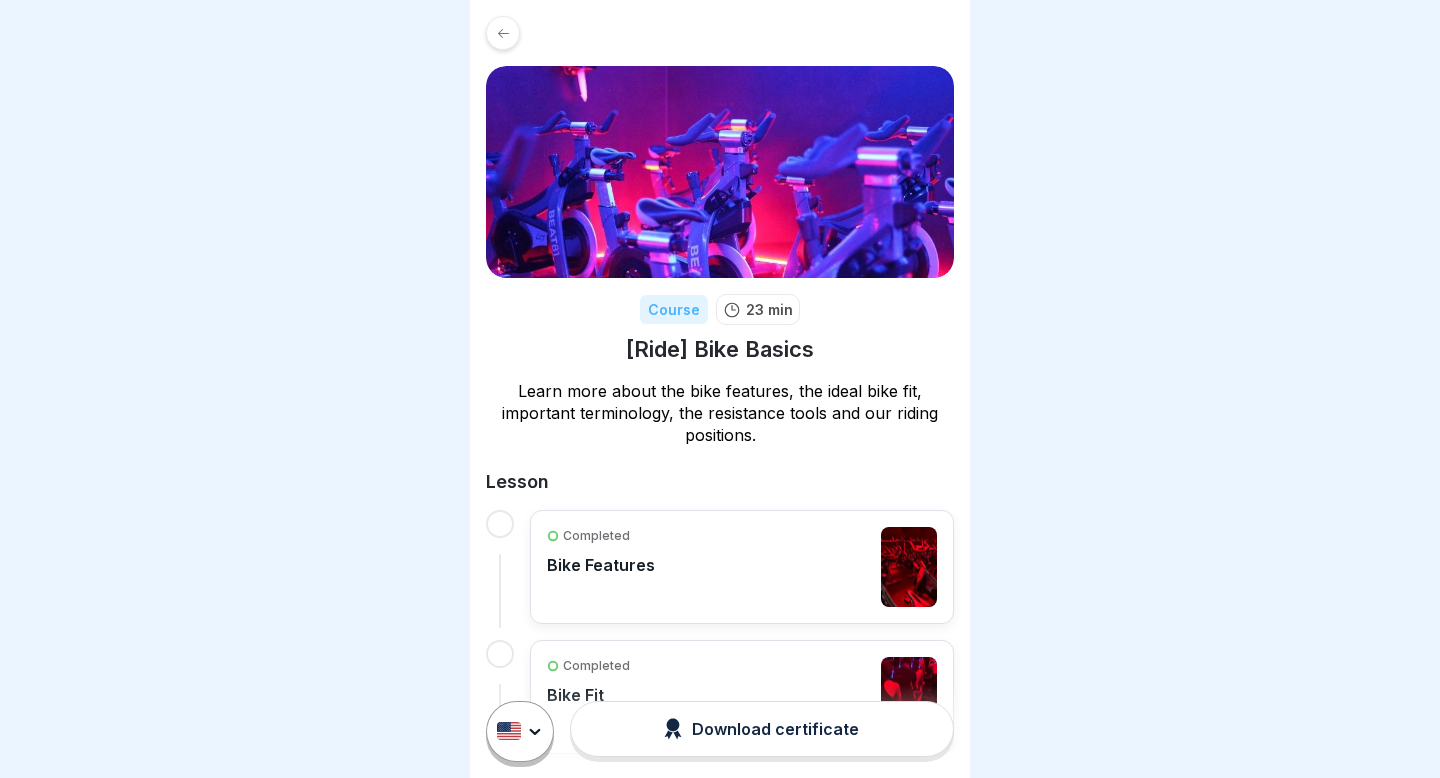 scroll, scrollTop: 0, scrollLeft: 0, axis: both 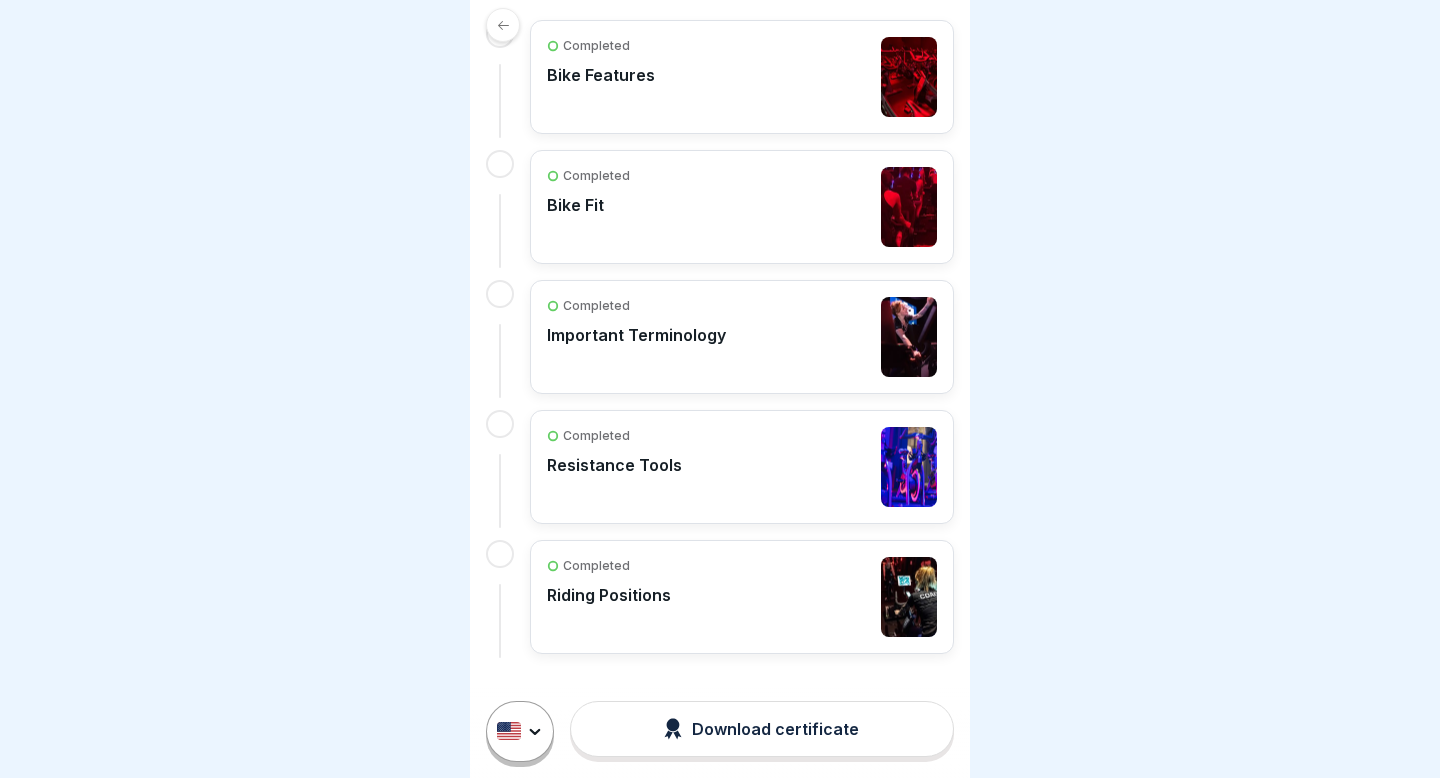 click on "Completed Bike Fit" at bounding box center [742, 207] 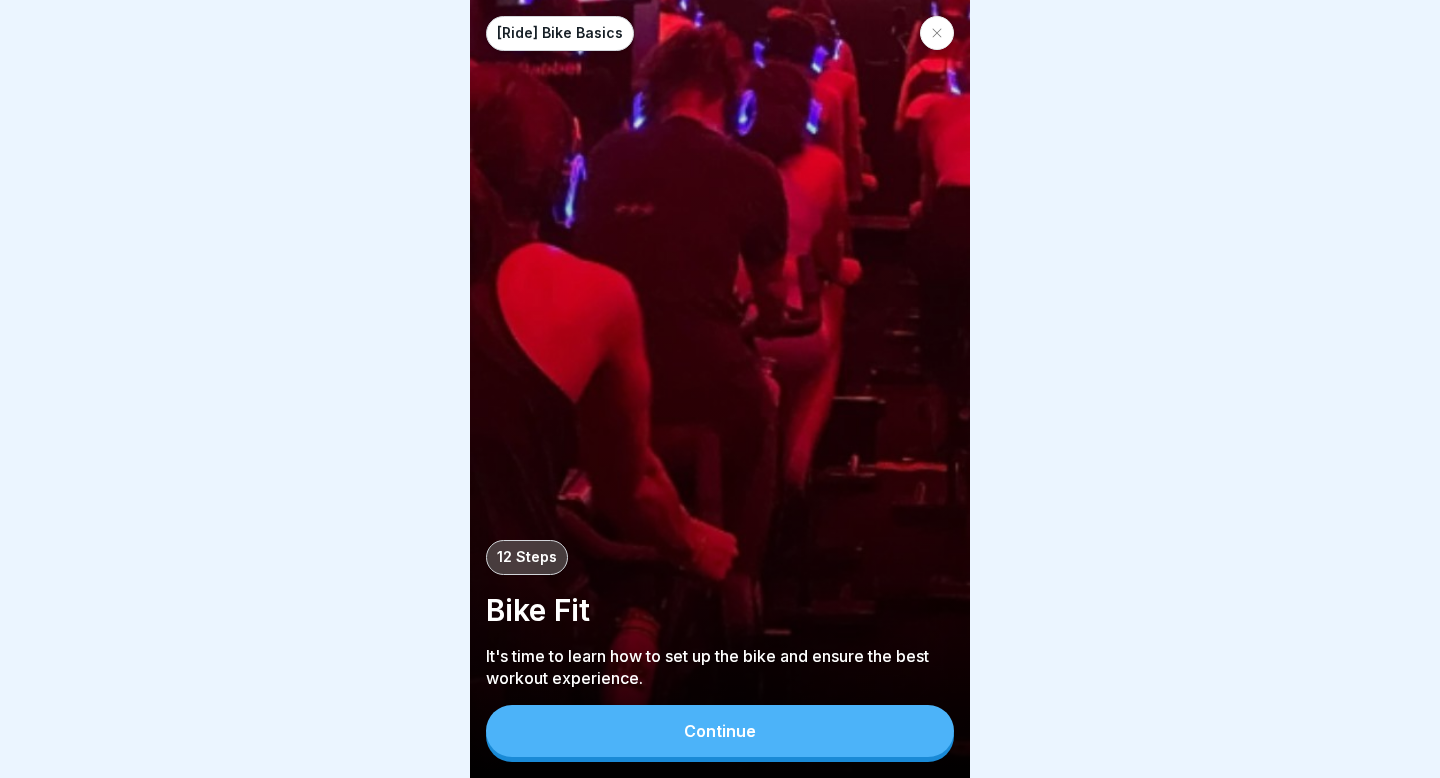 scroll, scrollTop: 0, scrollLeft: 0, axis: both 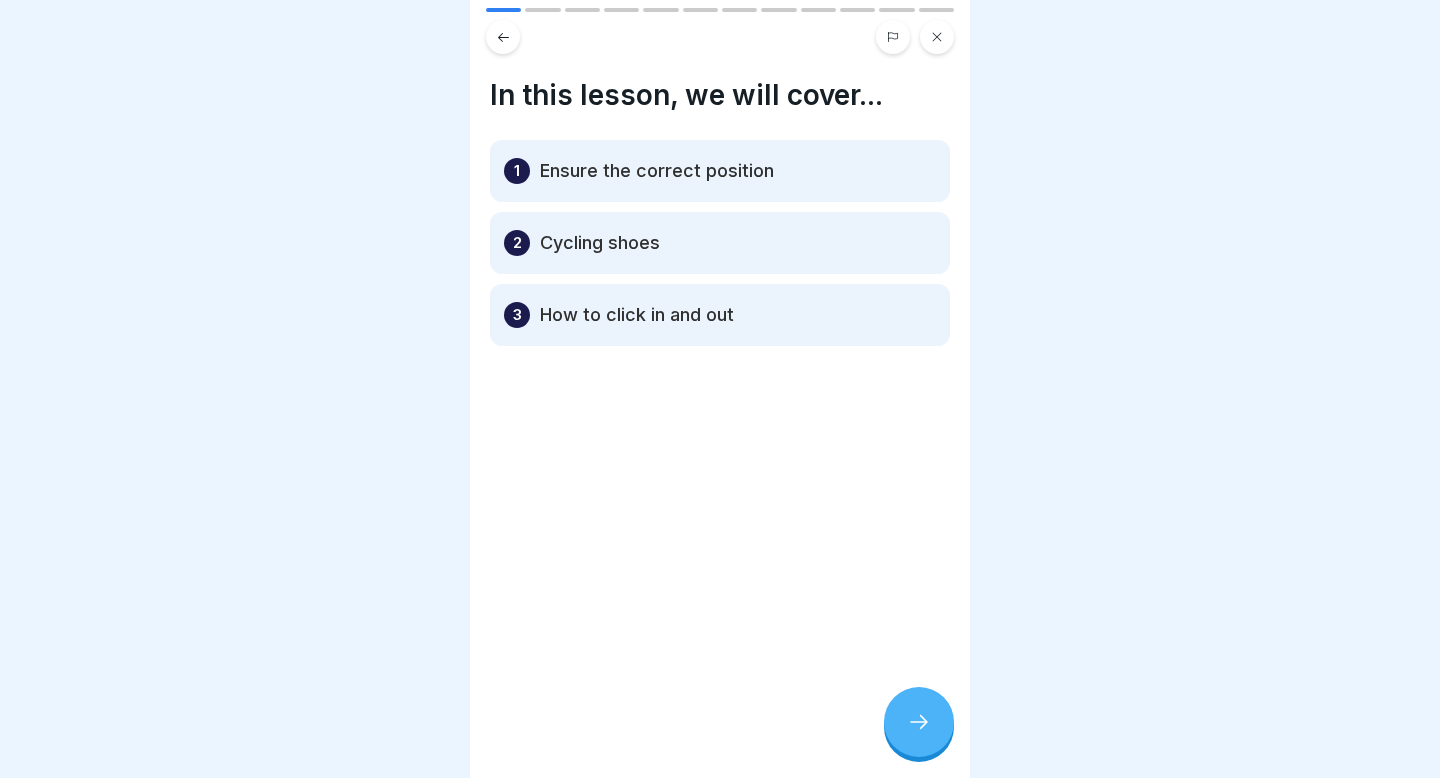 click at bounding box center (919, 722) 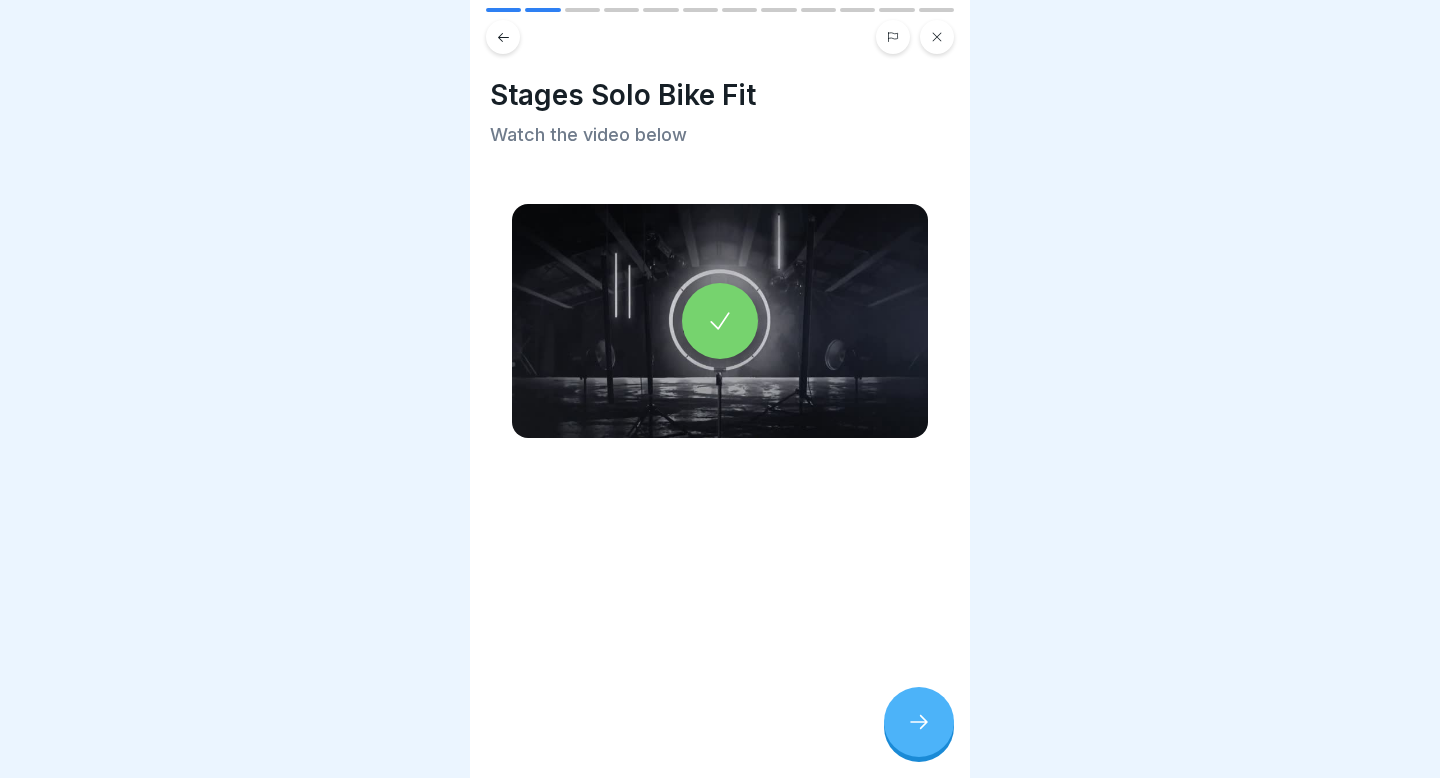 click at bounding box center (919, 722) 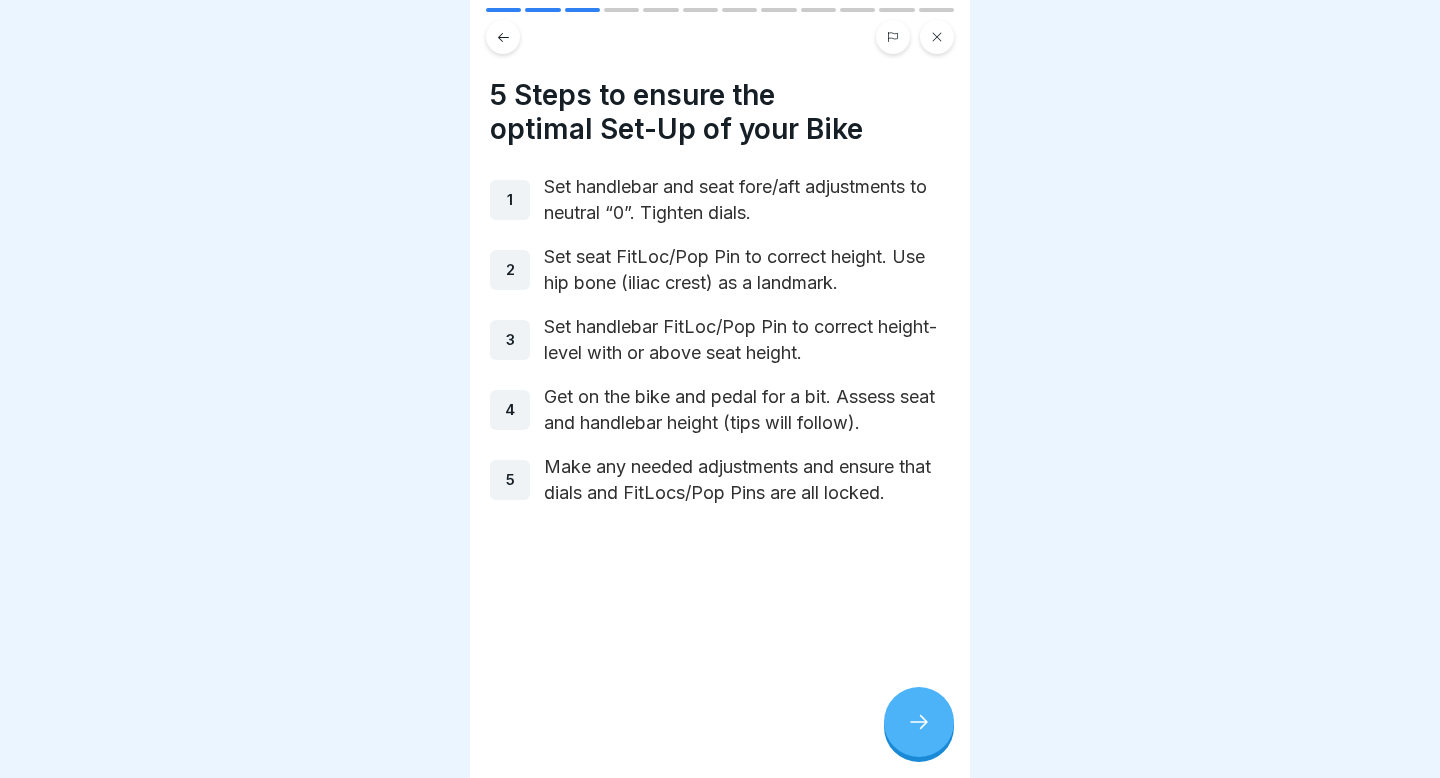 click at bounding box center (919, 722) 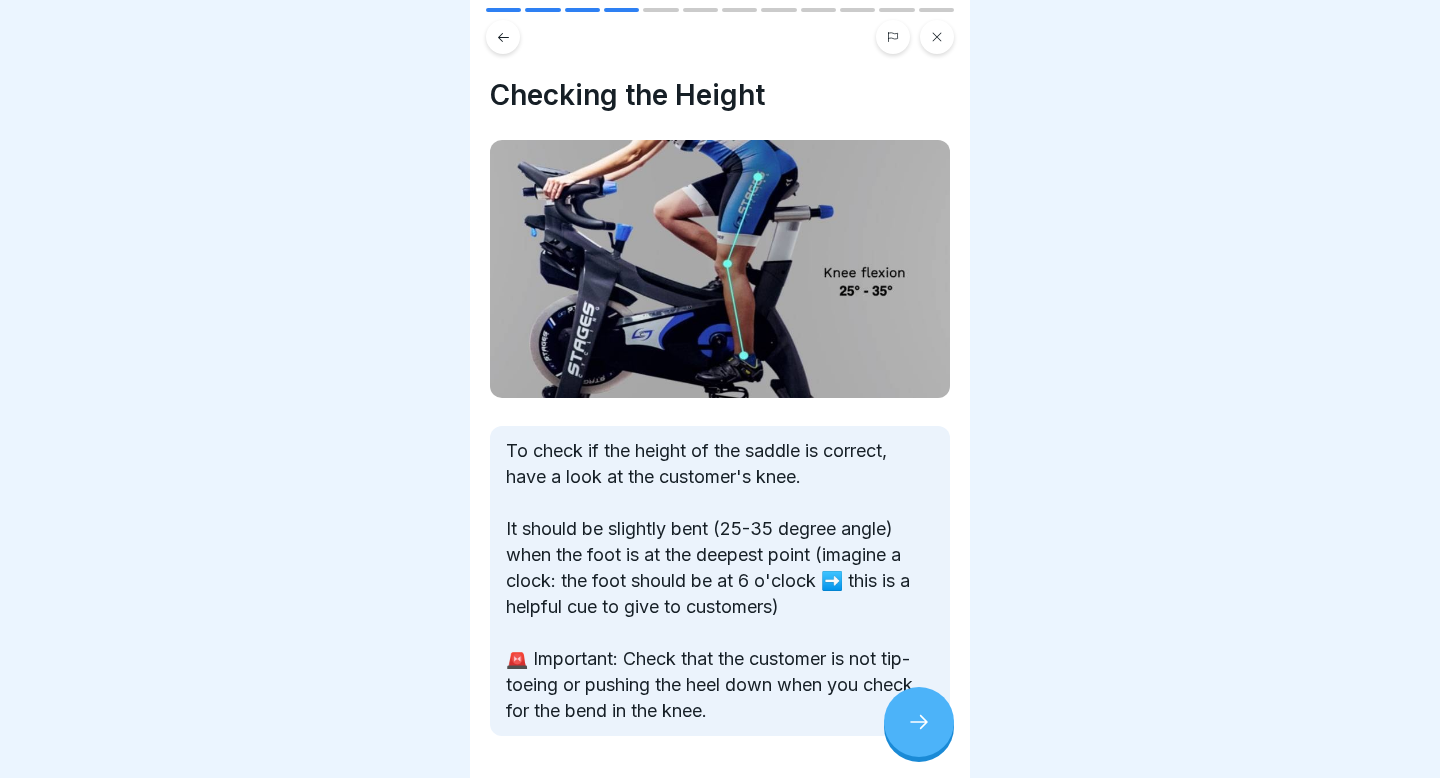 click at bounding box center (919, 722) 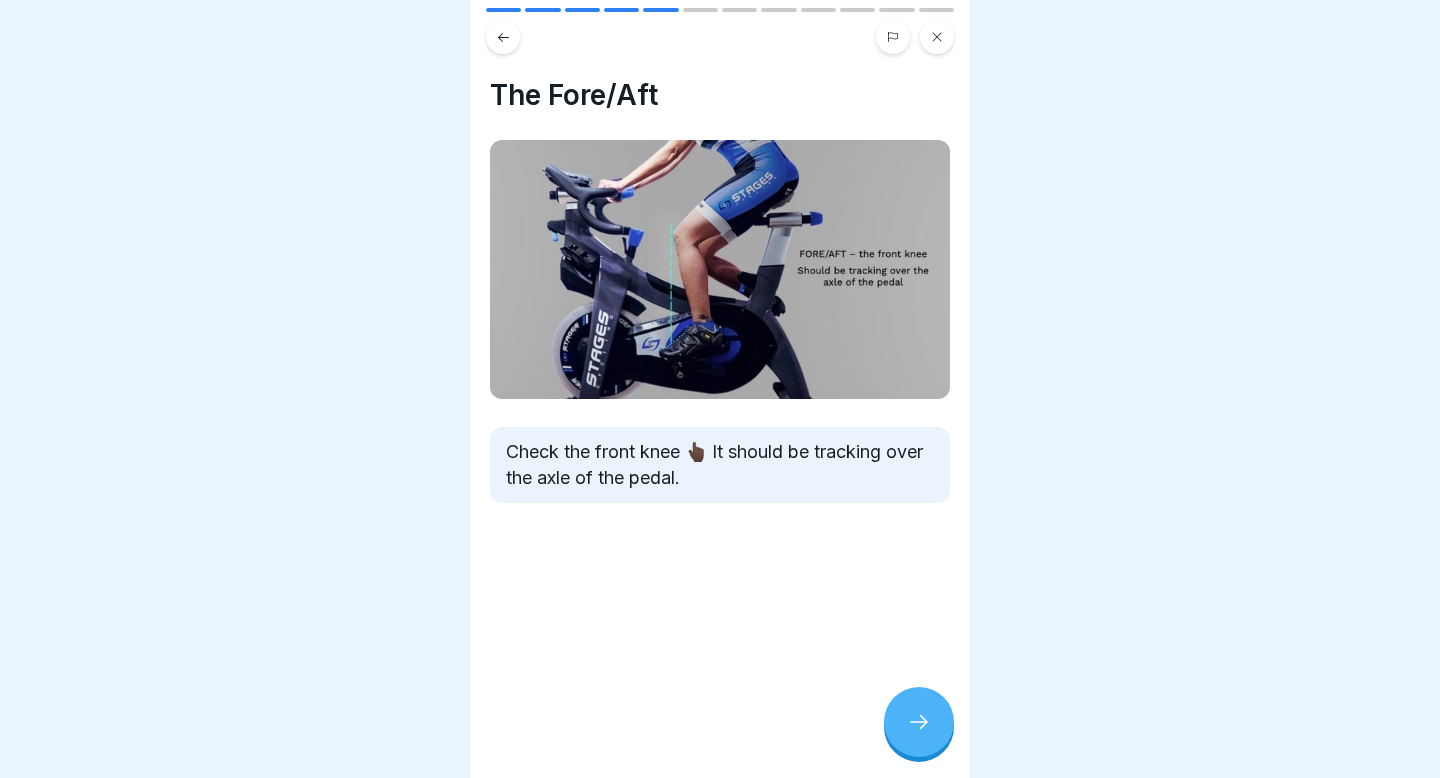 click at bounding box center (919, 722) 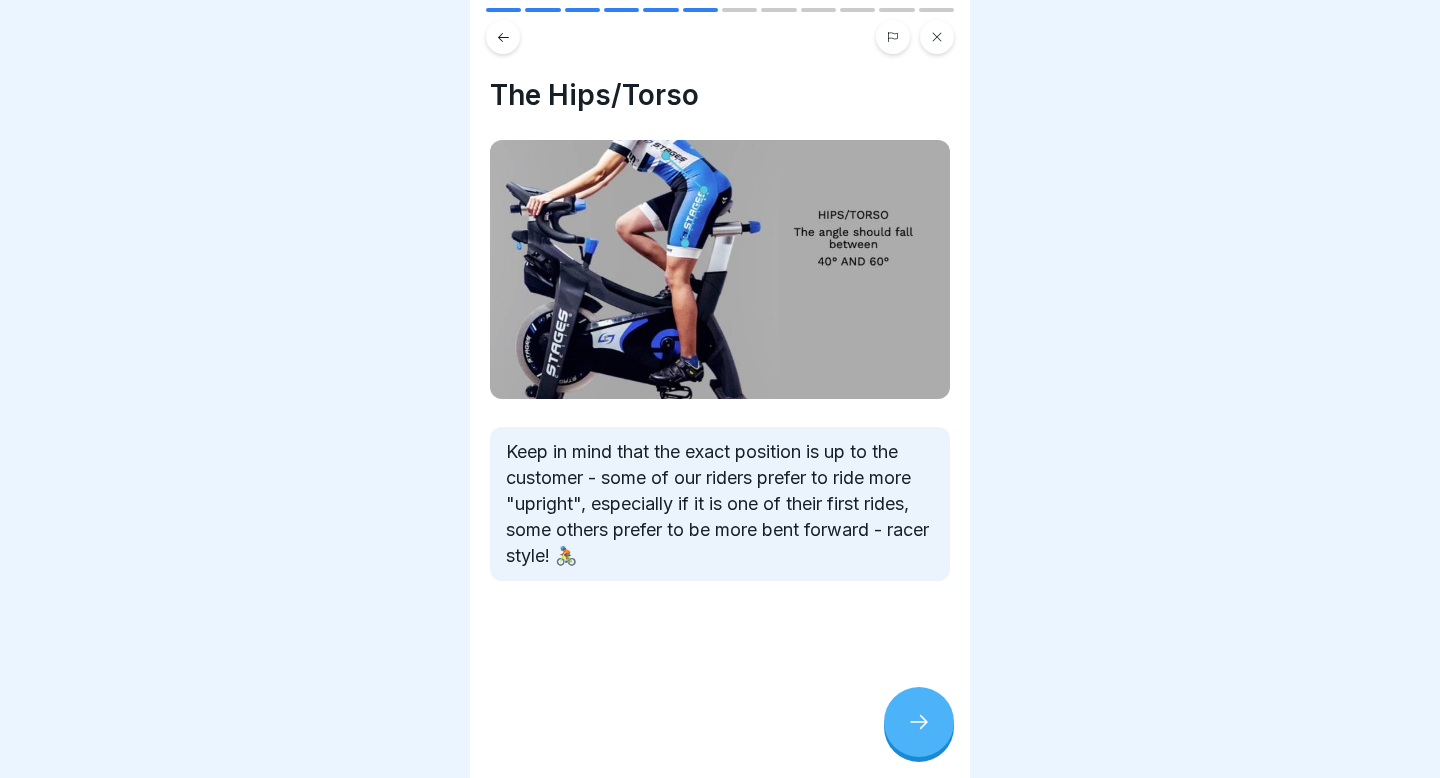 click at bounding box center [919, 722] 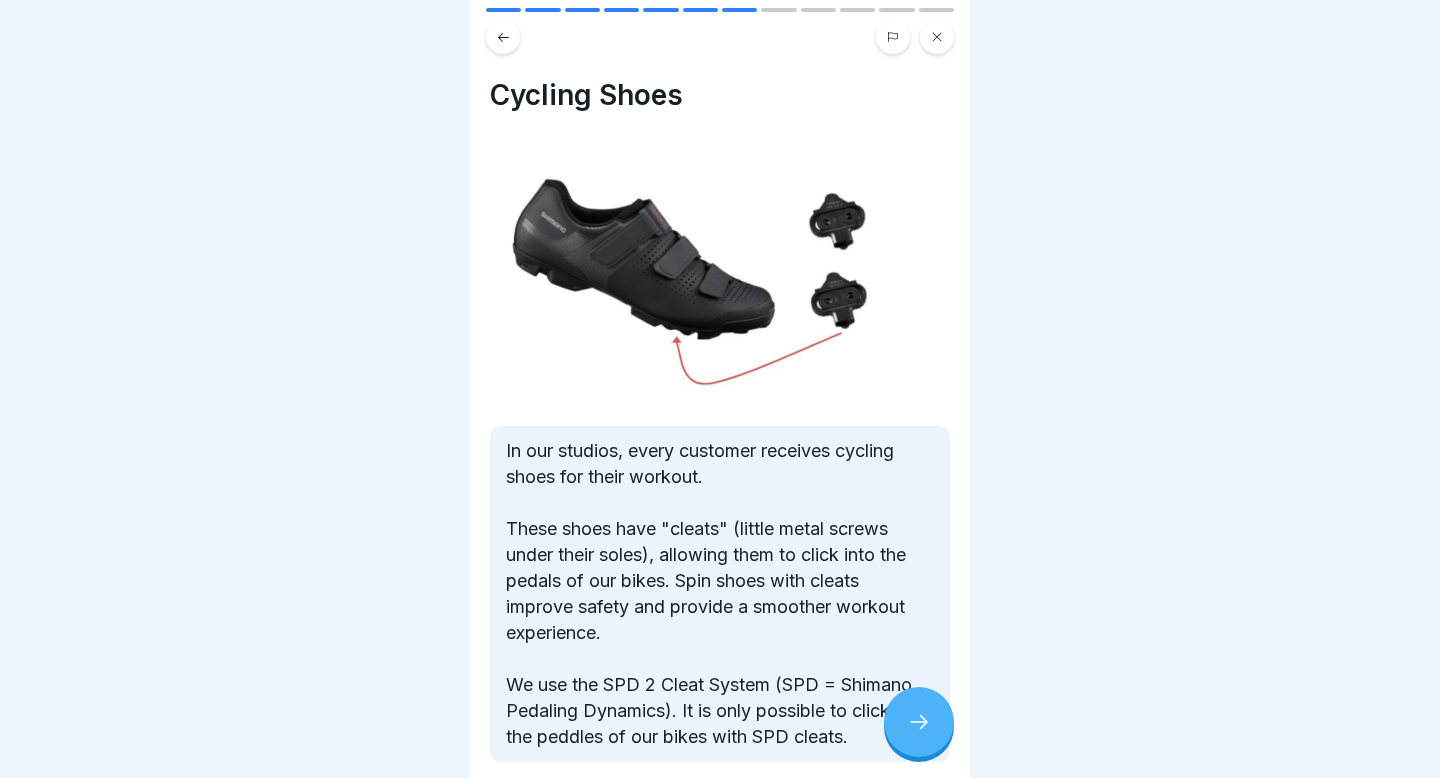 click at bounding box center [919, 722] 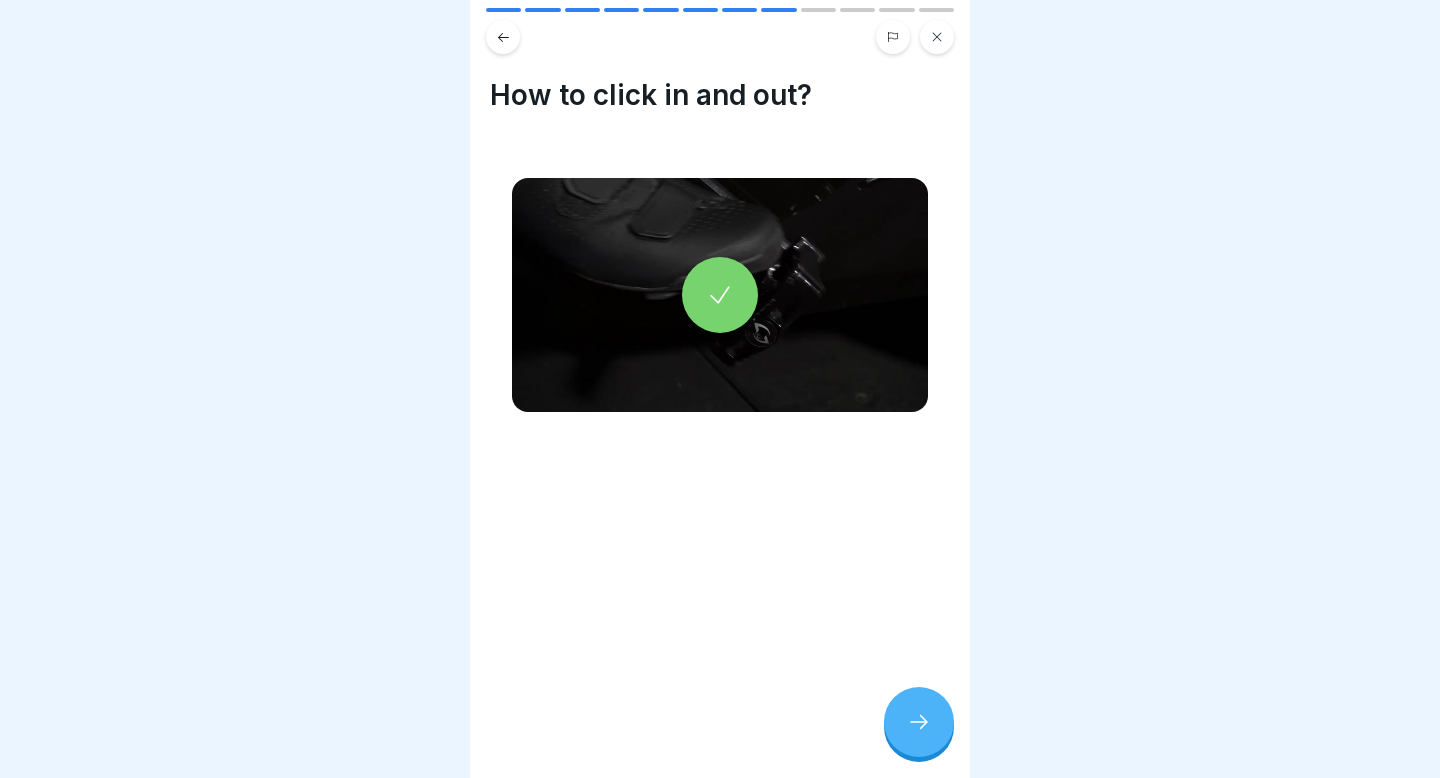 click at bounding box center (919, 722) 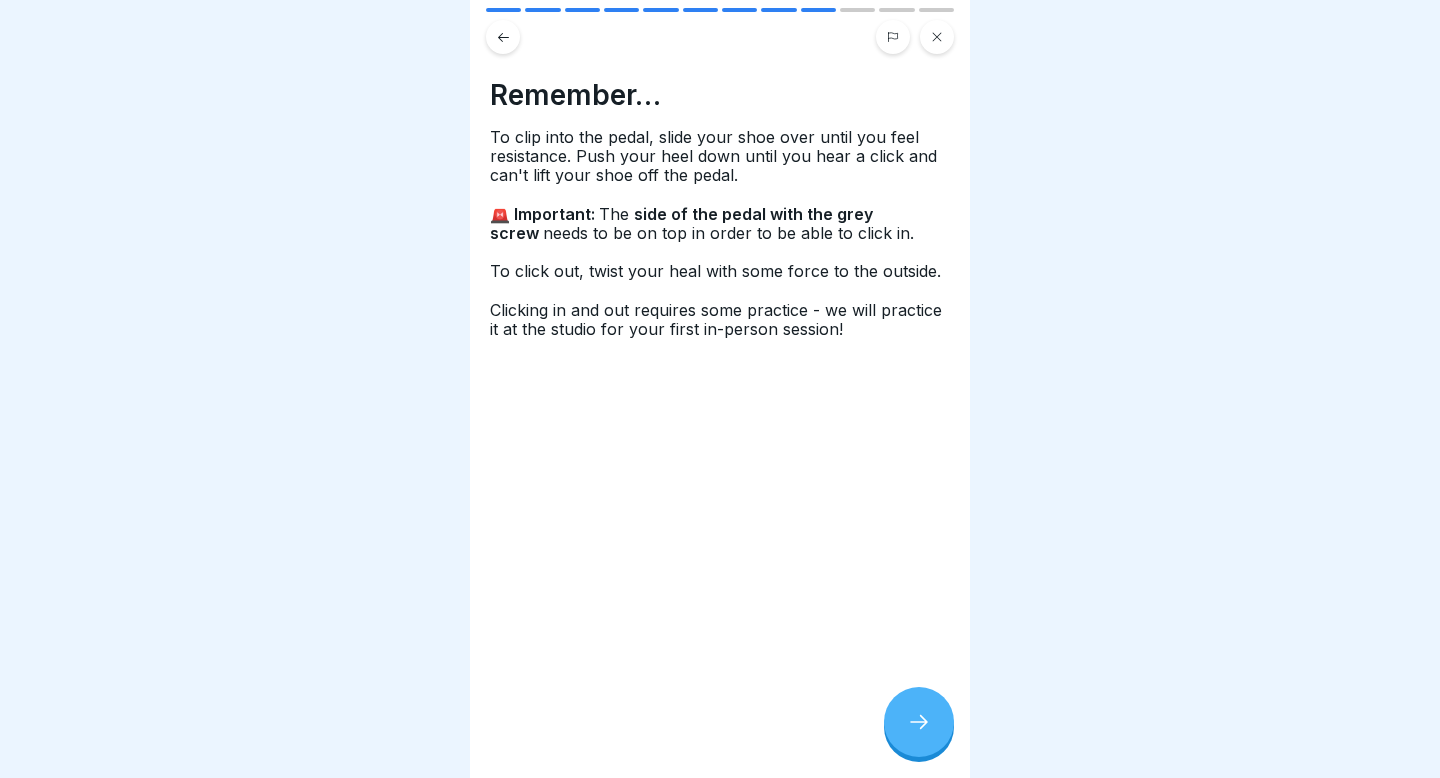 click at bounding box center [919, 722] 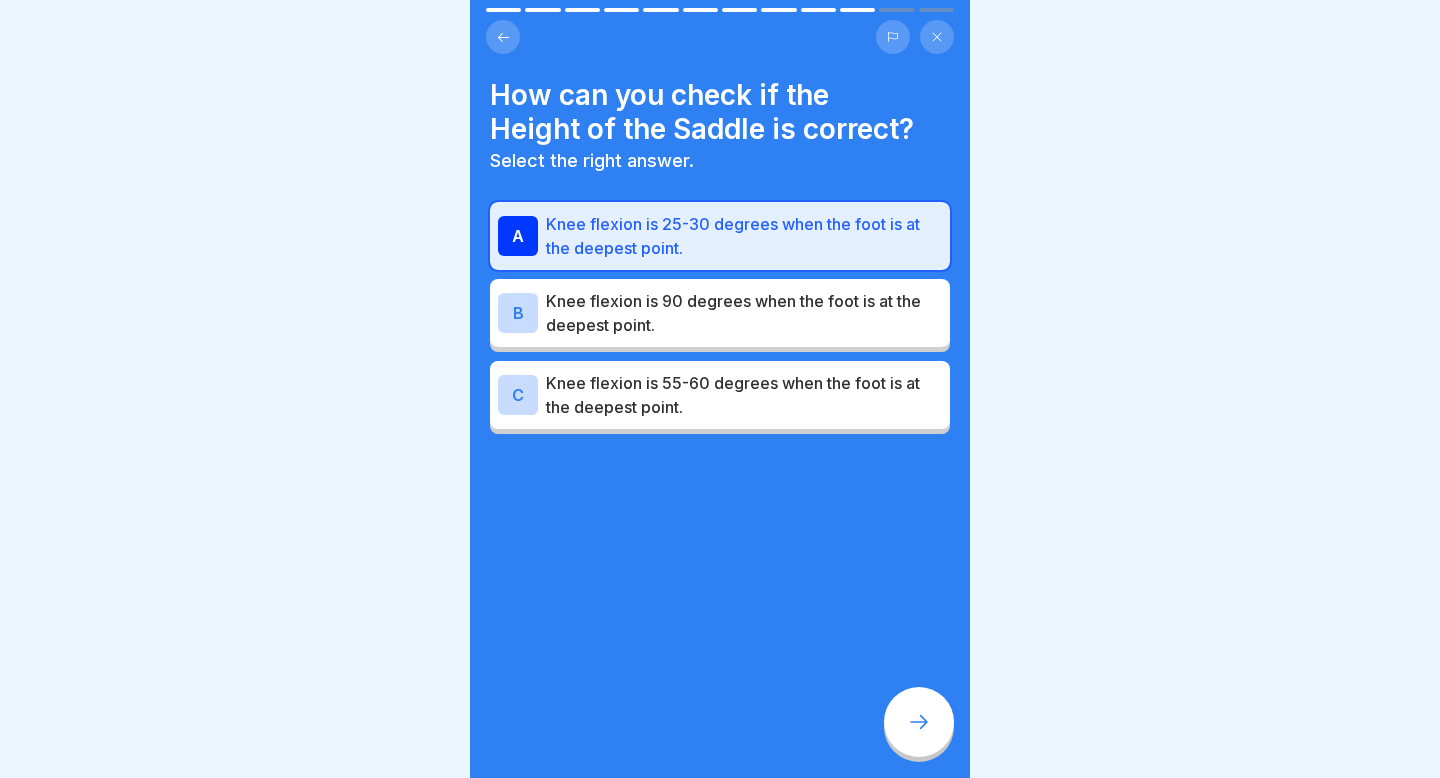 click at bounding box center [503, 10] 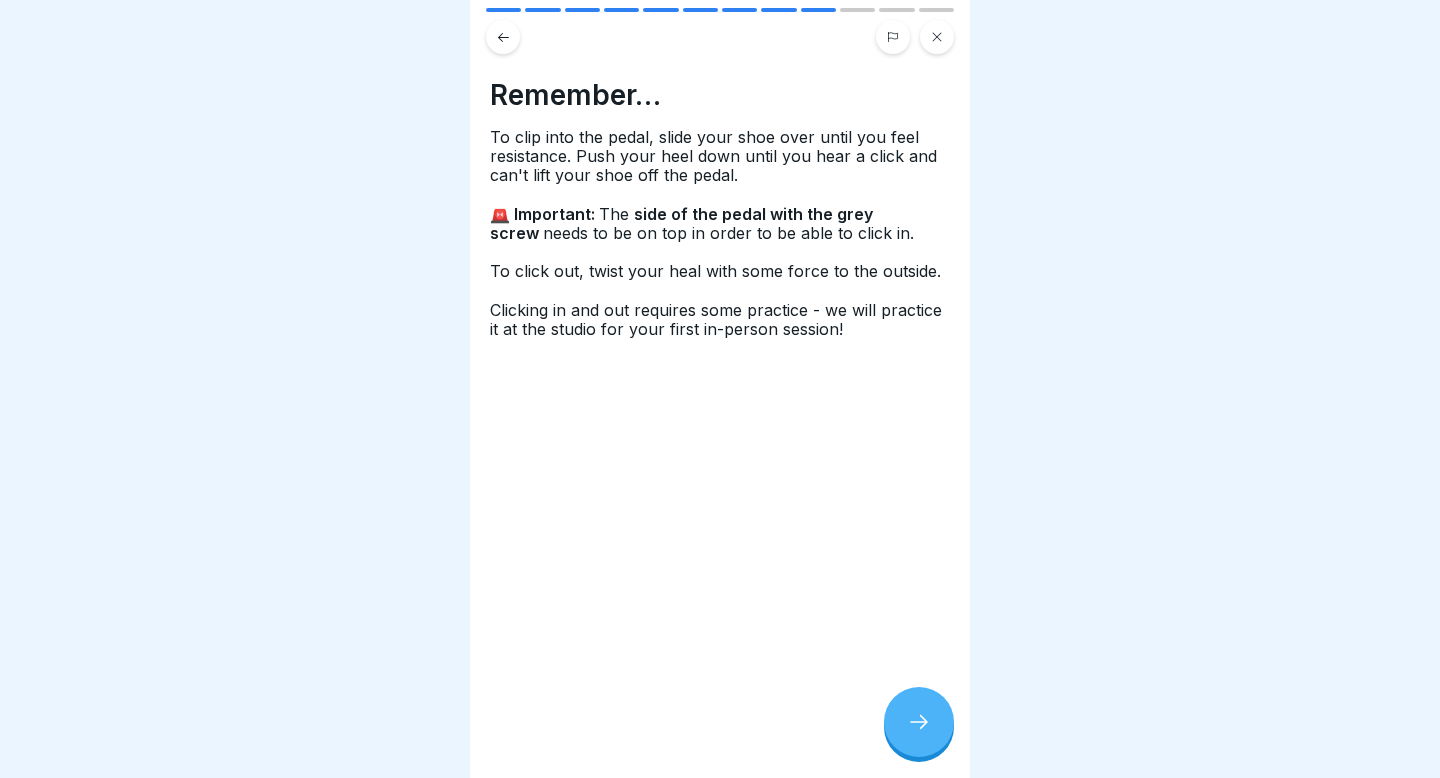 click at bounding box center (503, 37) 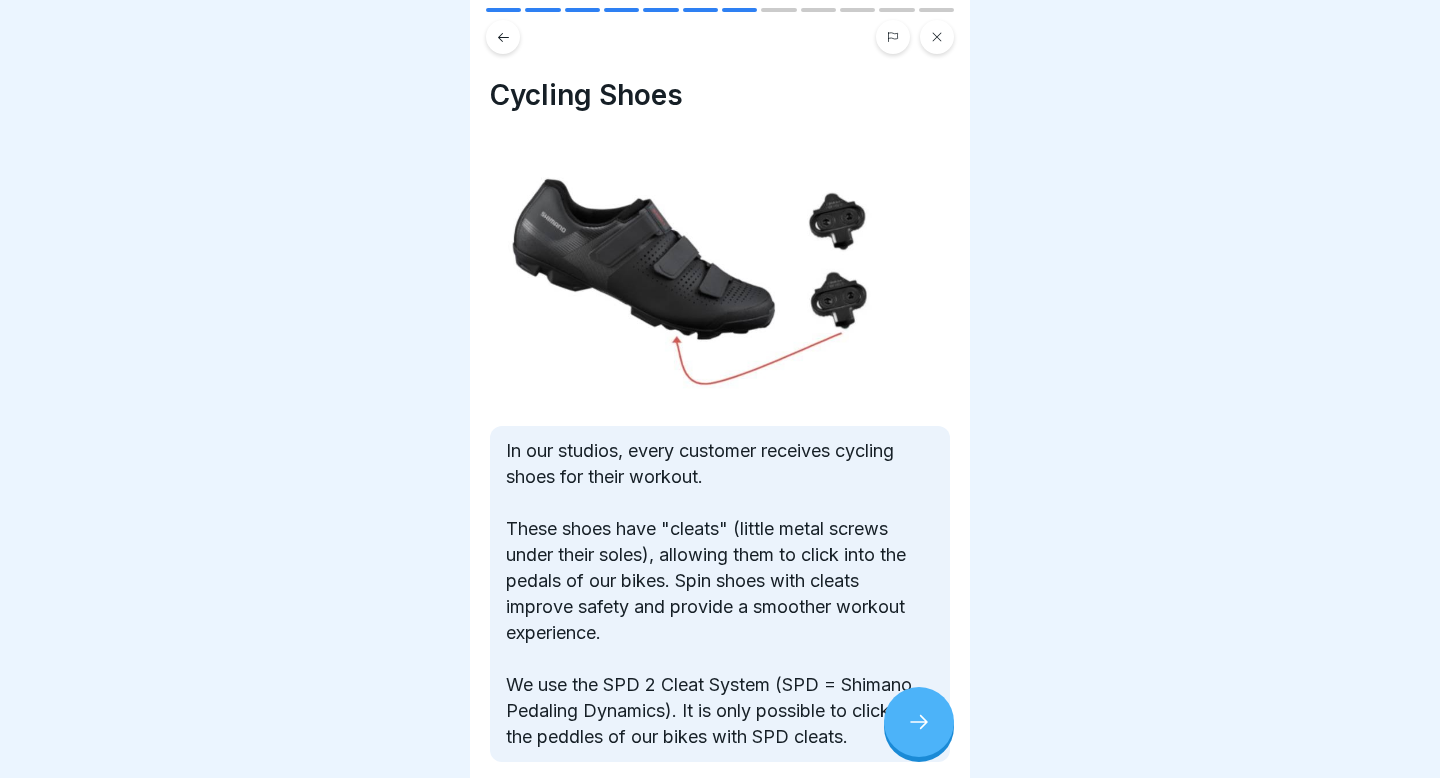 click at bounding box center [503, 37] 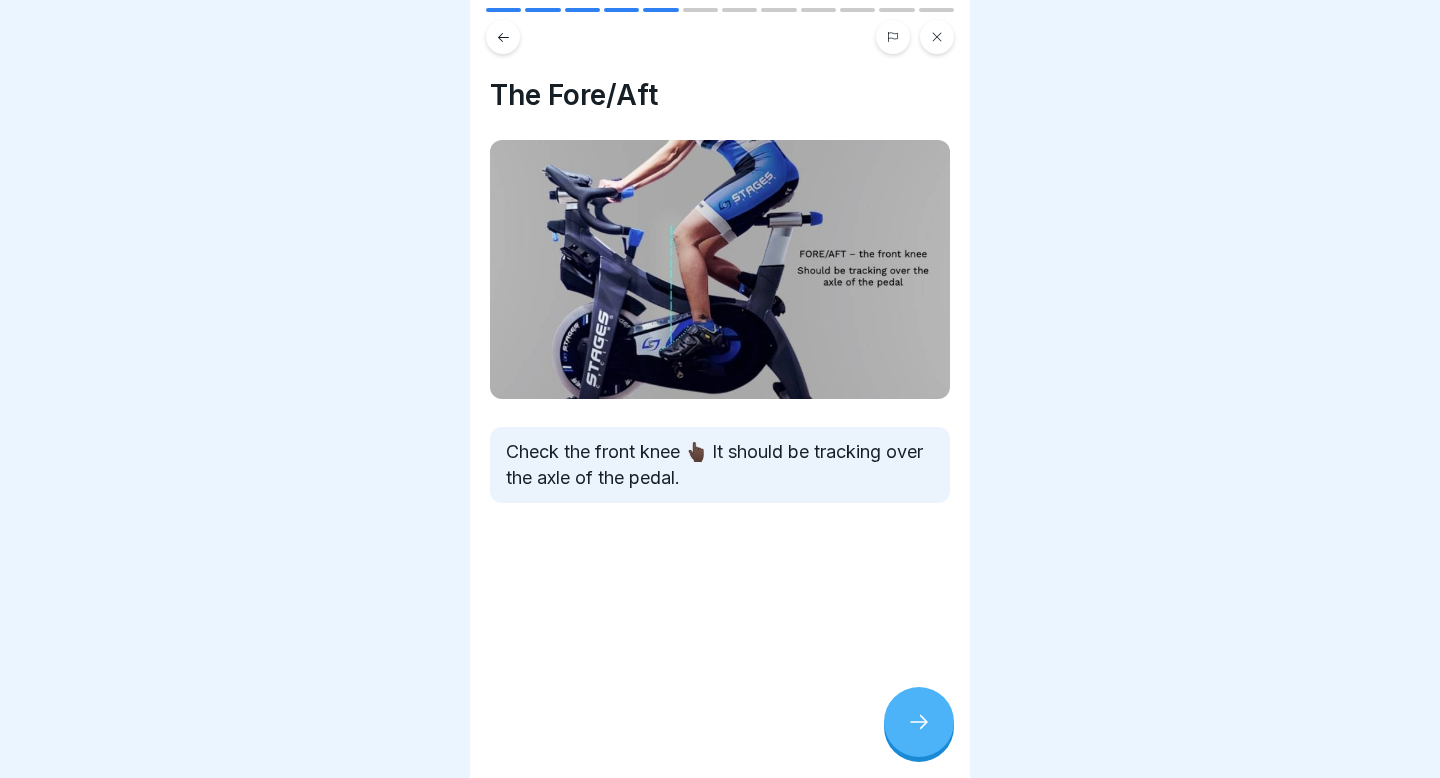 click at bounding box center [503, 37] 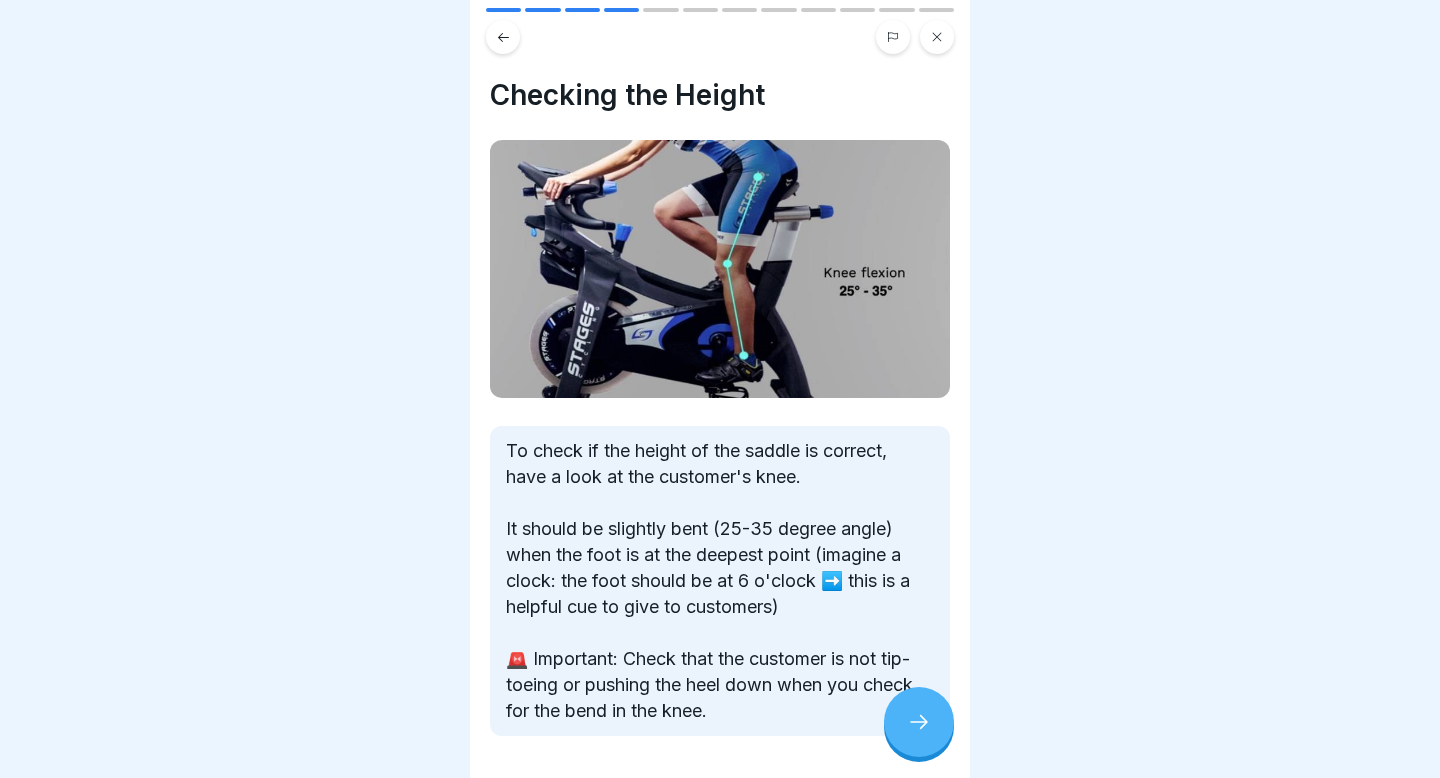 click at bounding box center (503, 37) 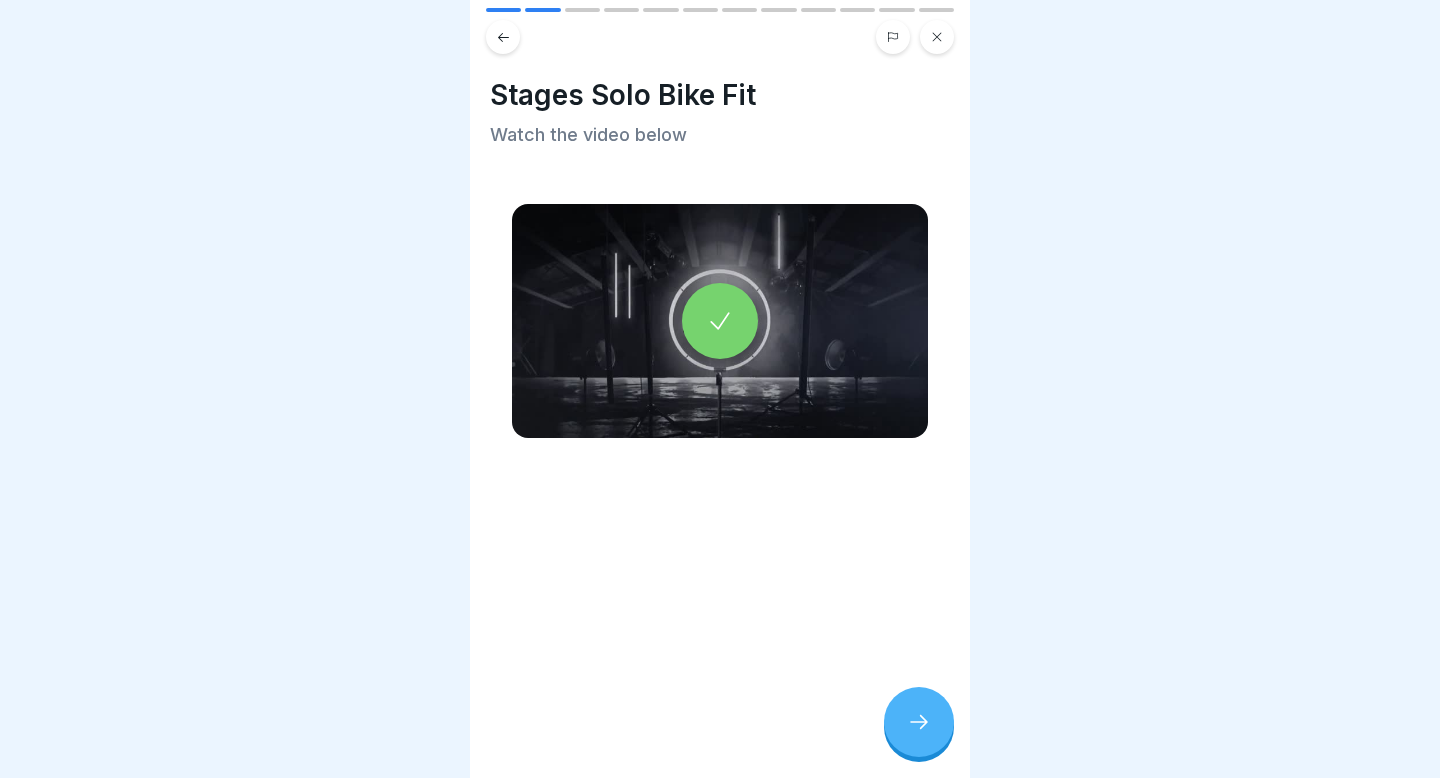 click at bounding box center [503, 37] 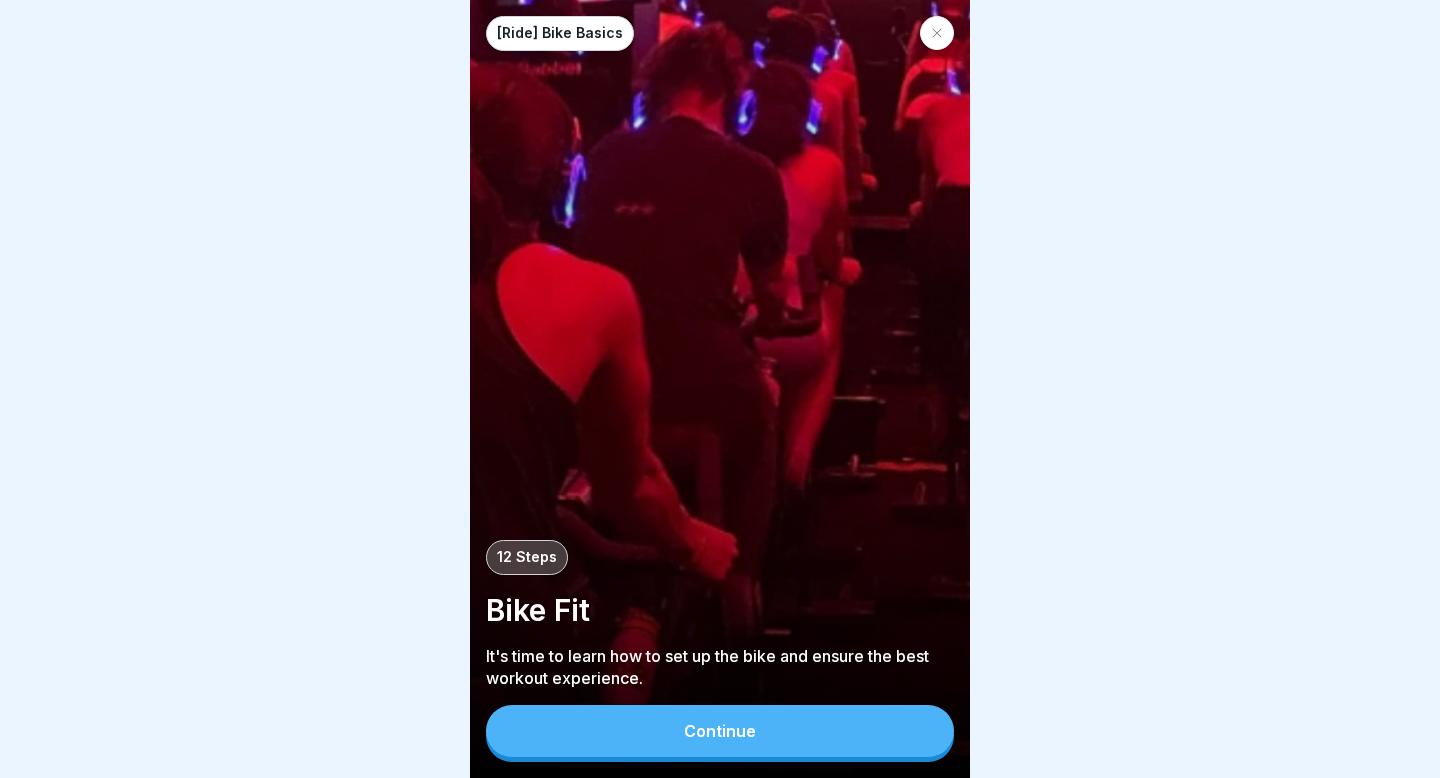 click on "Continue" at bounding box center (720, 731) 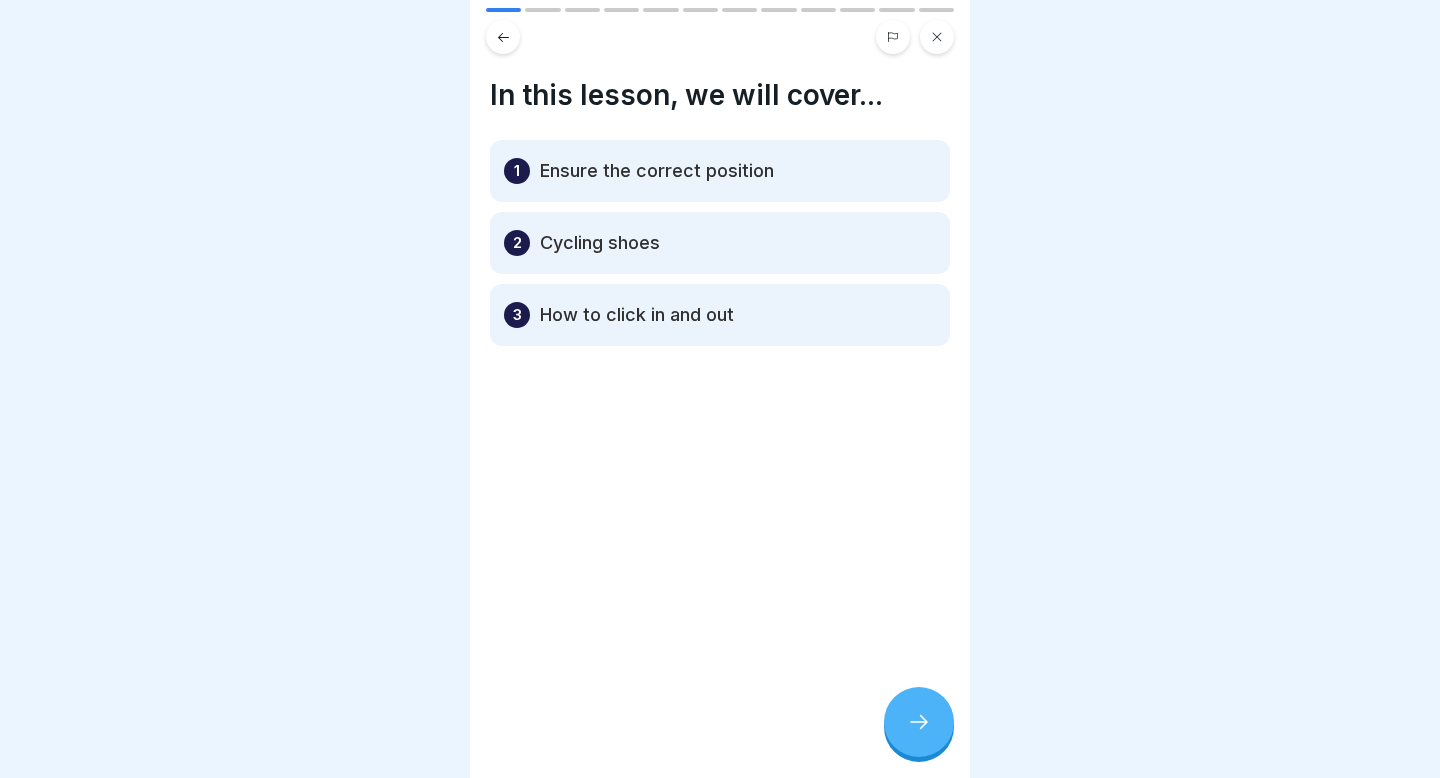click at bounding box center [919, 722] 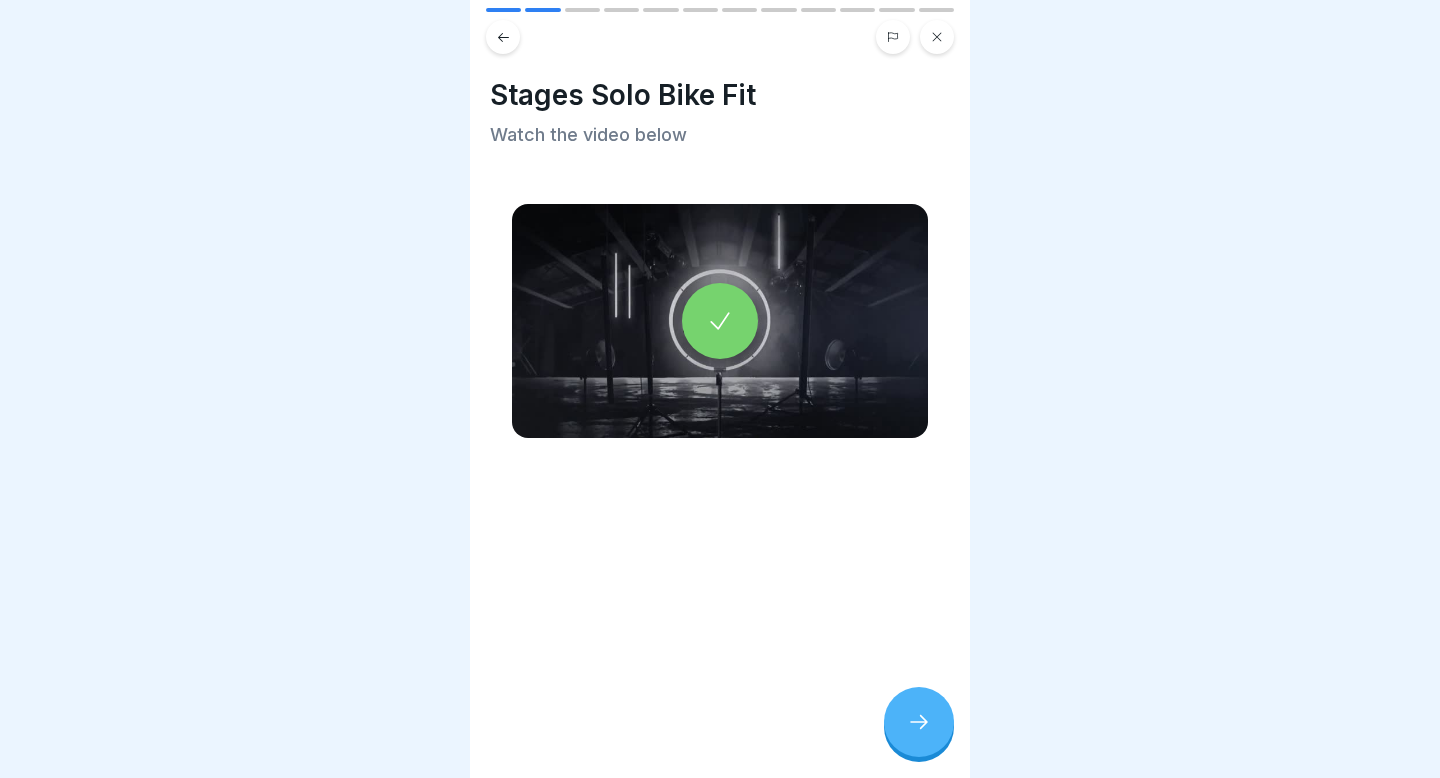 click at bounding box center (720, 321) 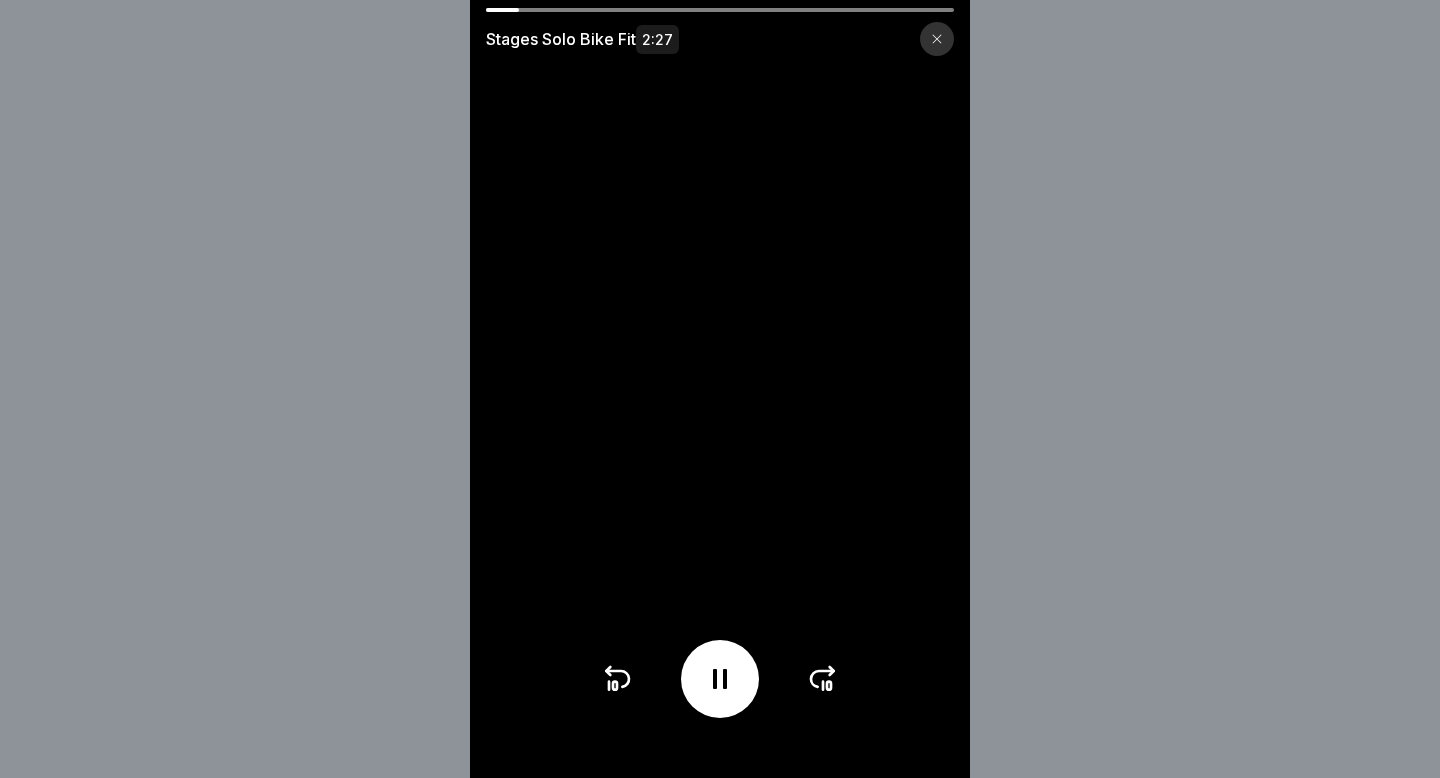click 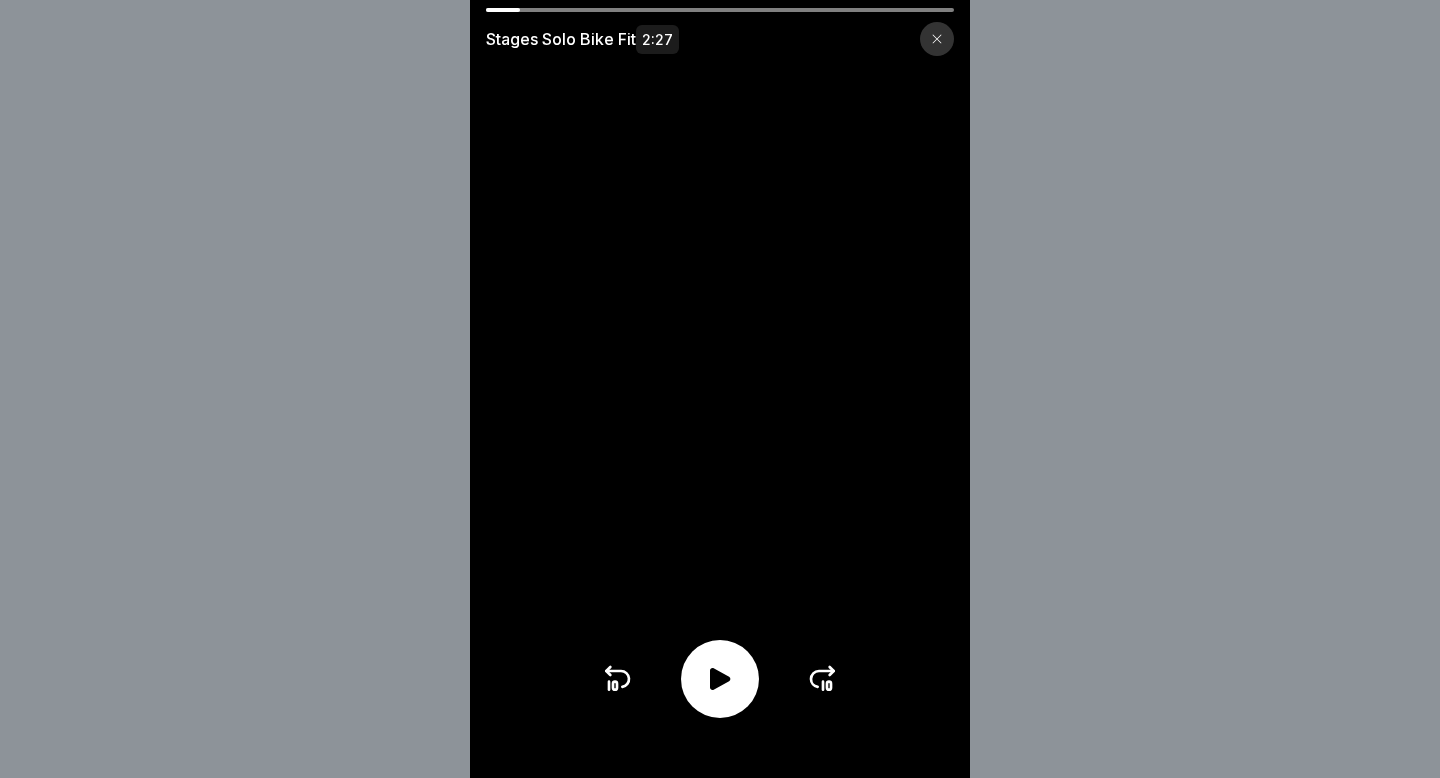 click 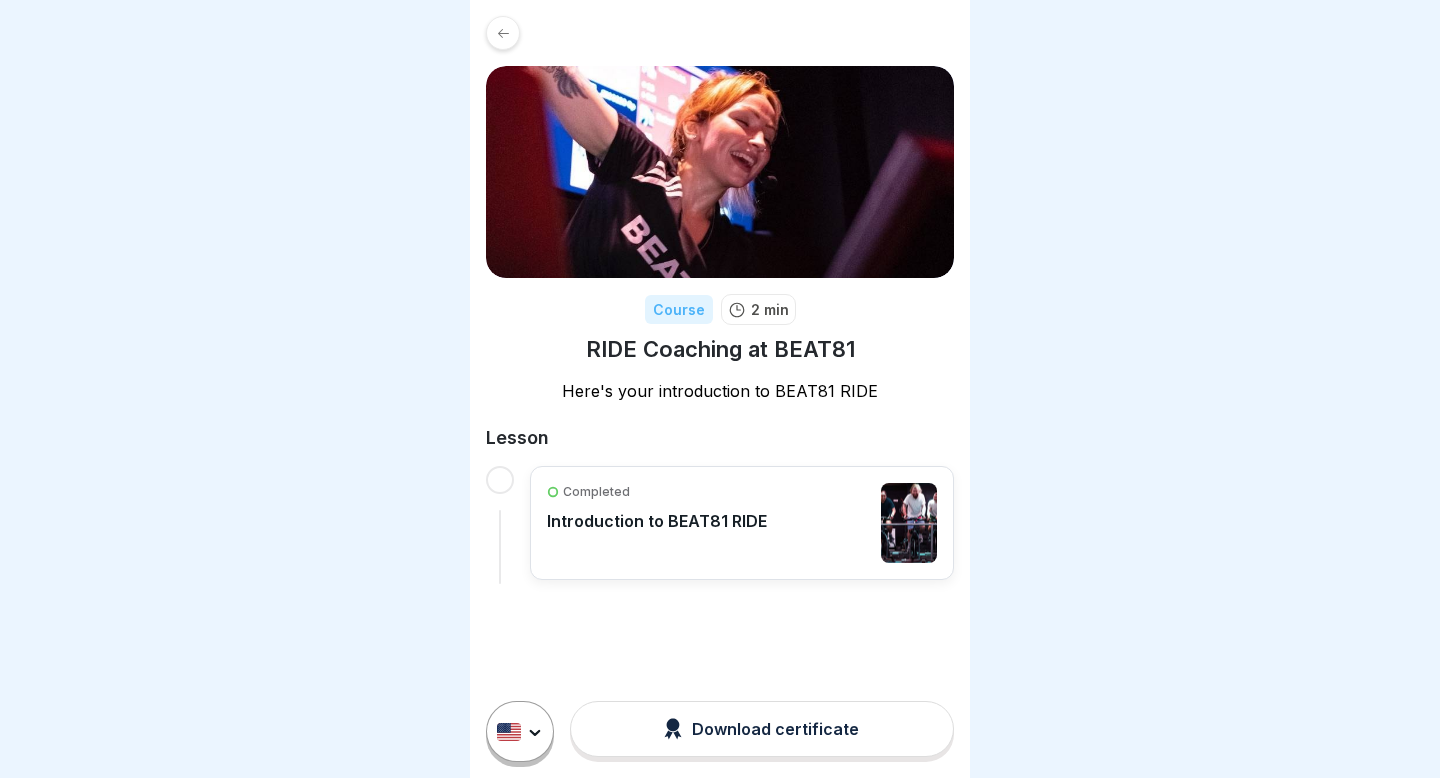 scroll, scrollTop: 0, scrollLeft: 0, axis: both 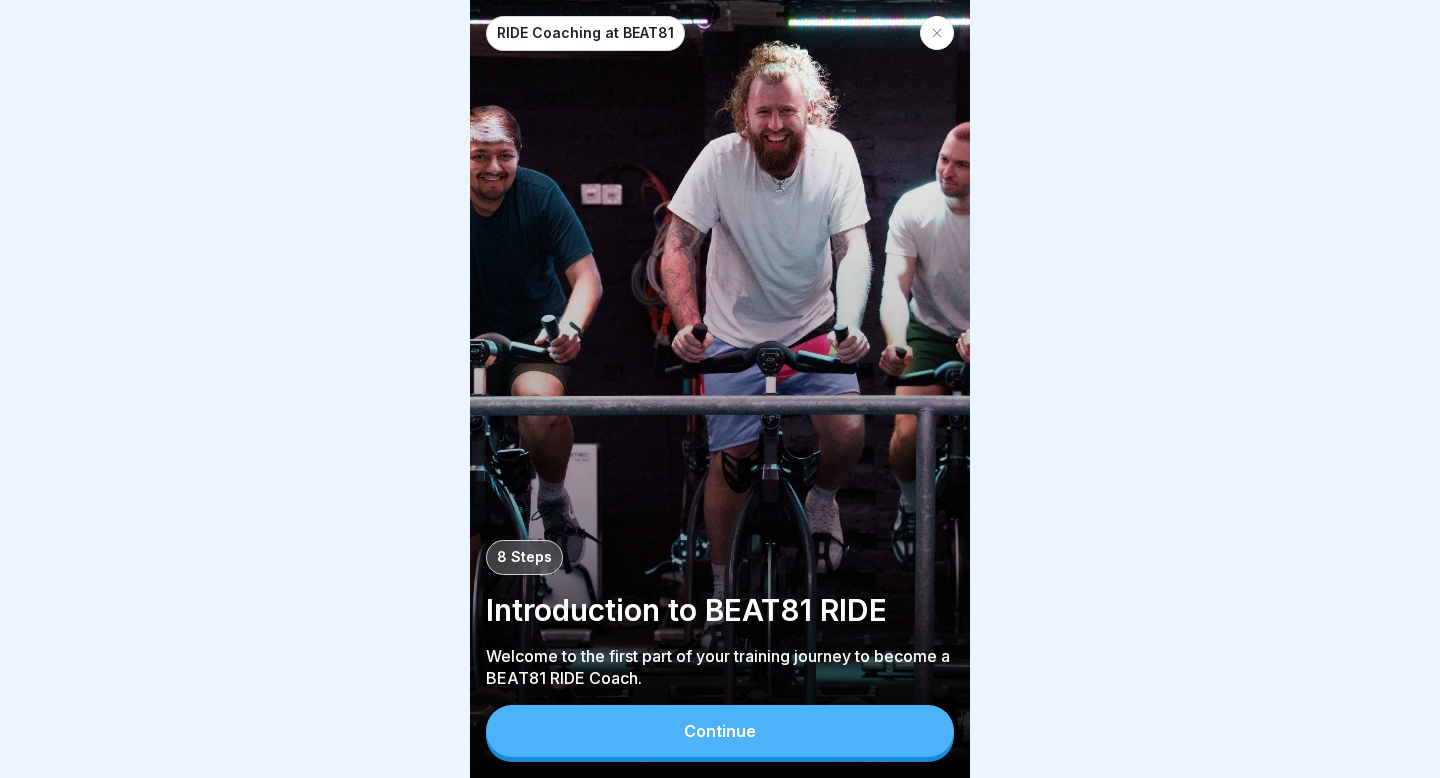 click on "Continue" at bounding box center [720, 733] 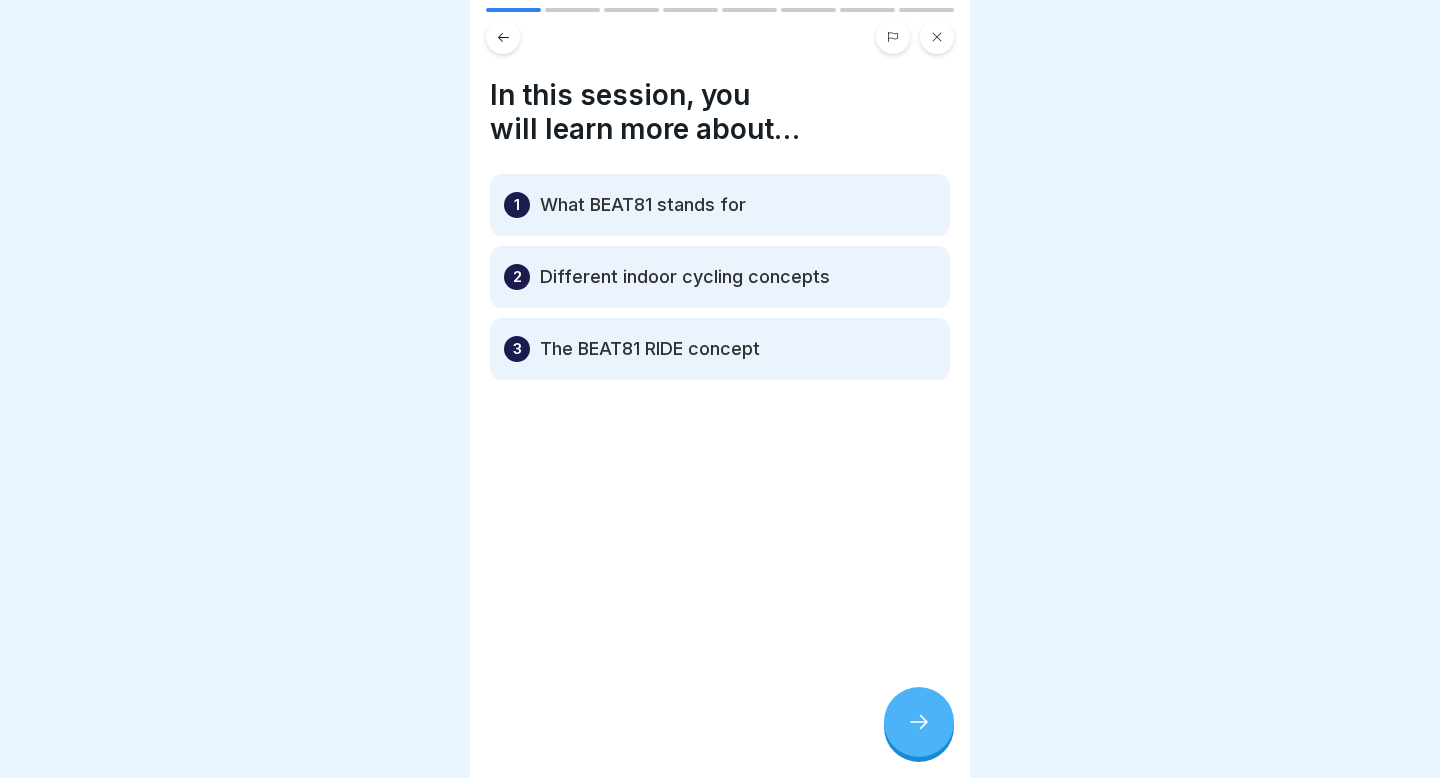 click 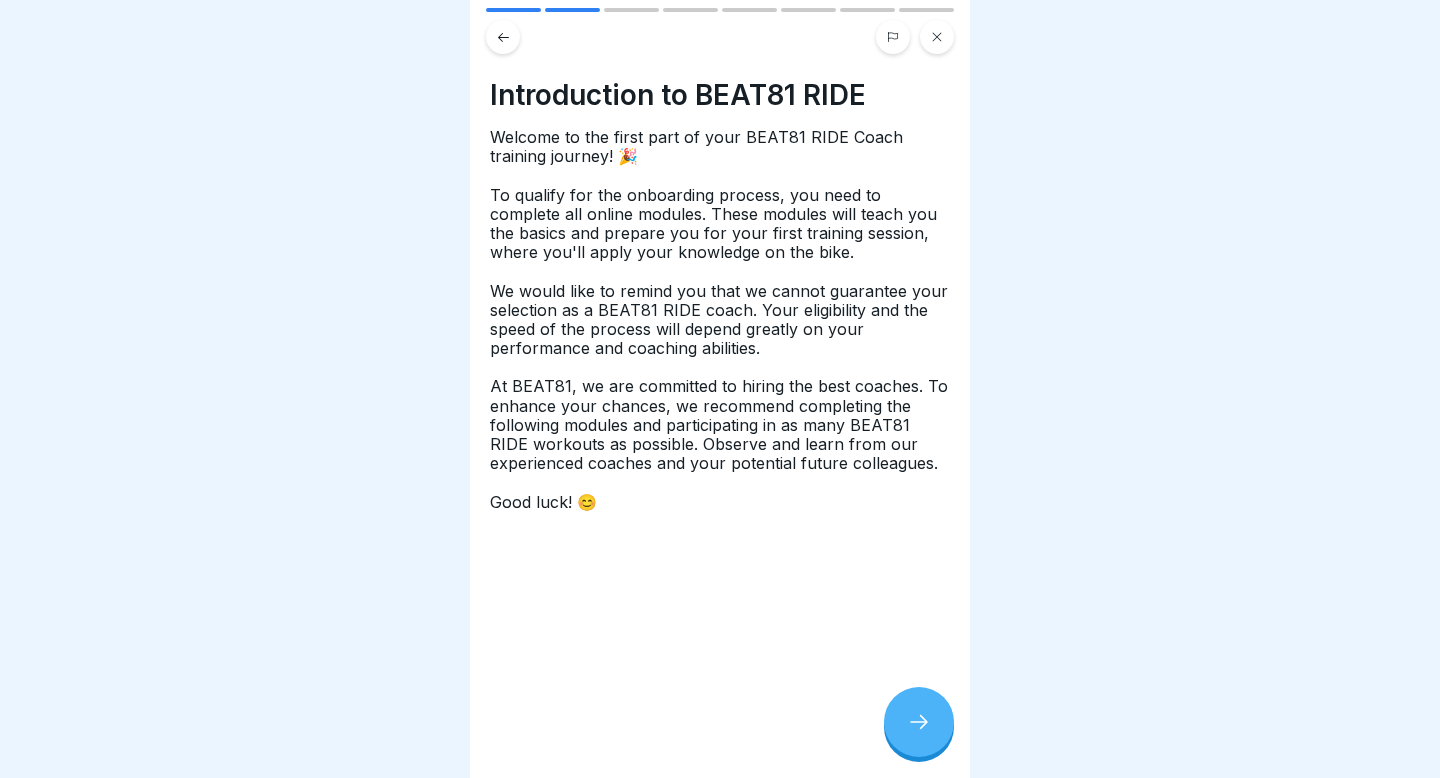 click 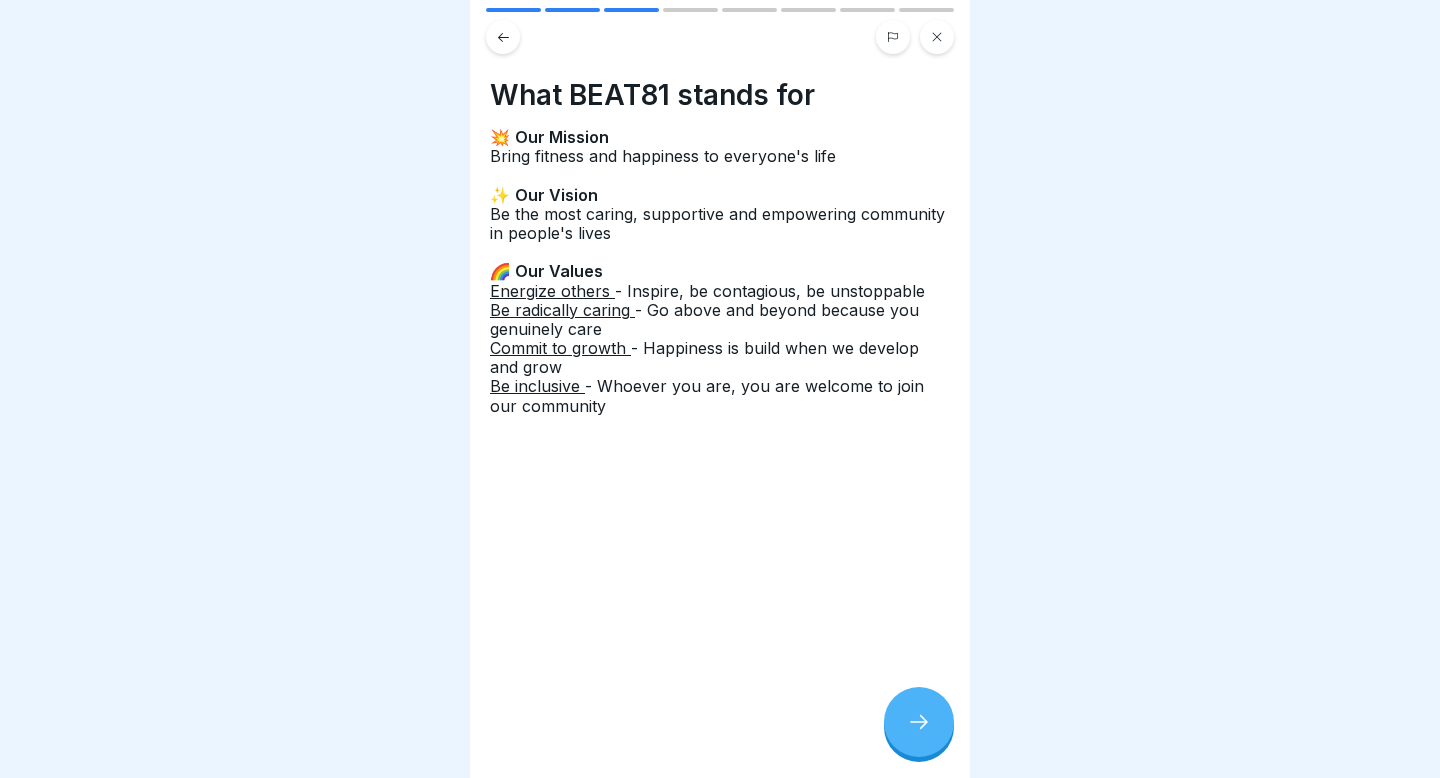 click 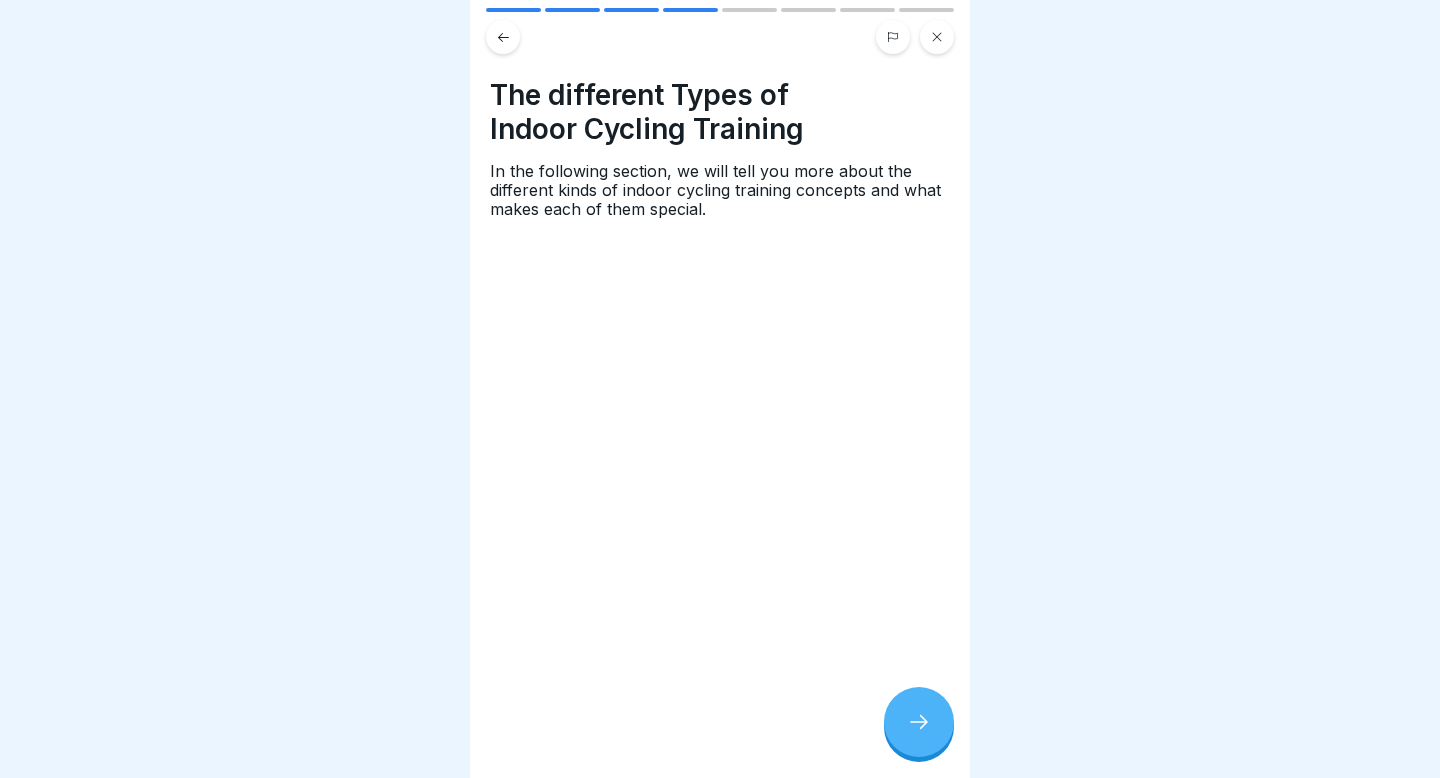 click 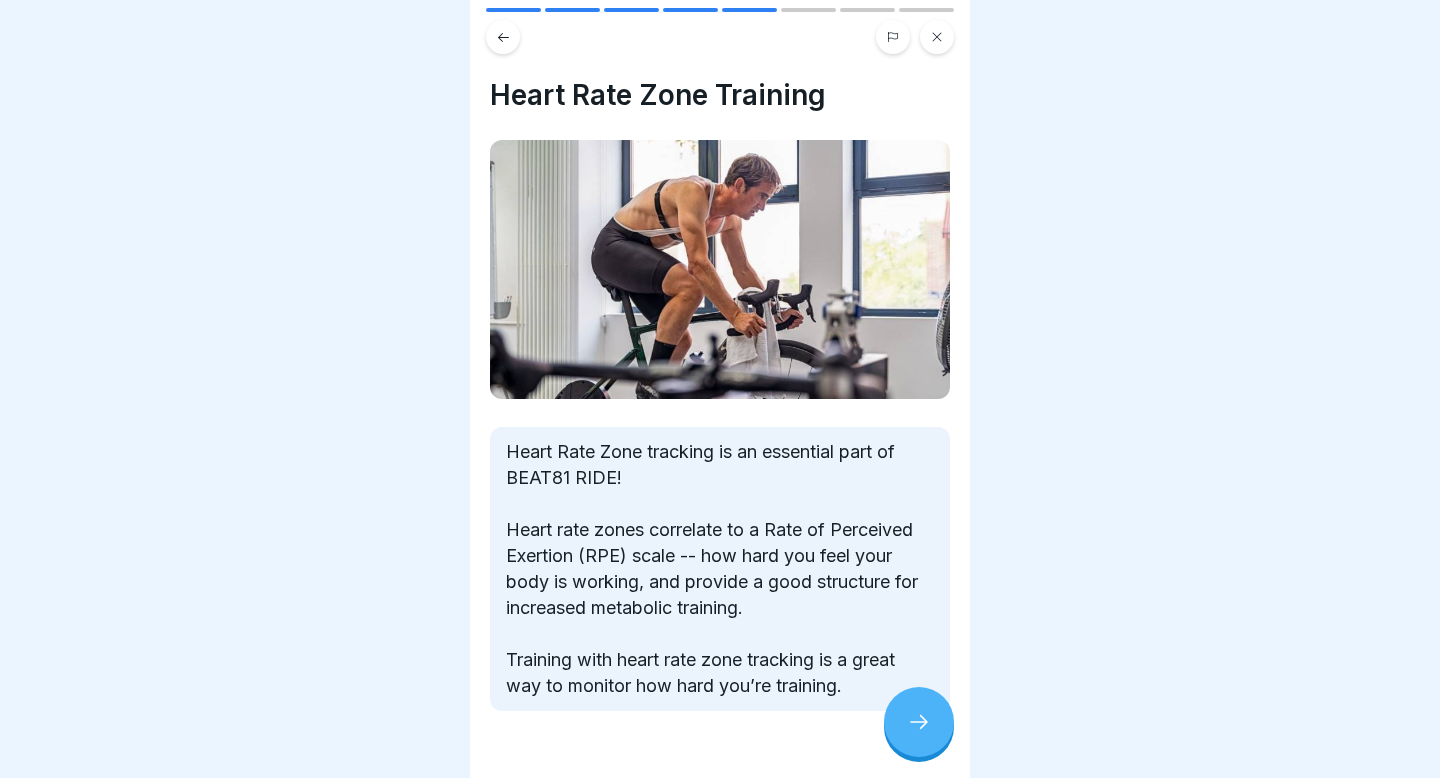click 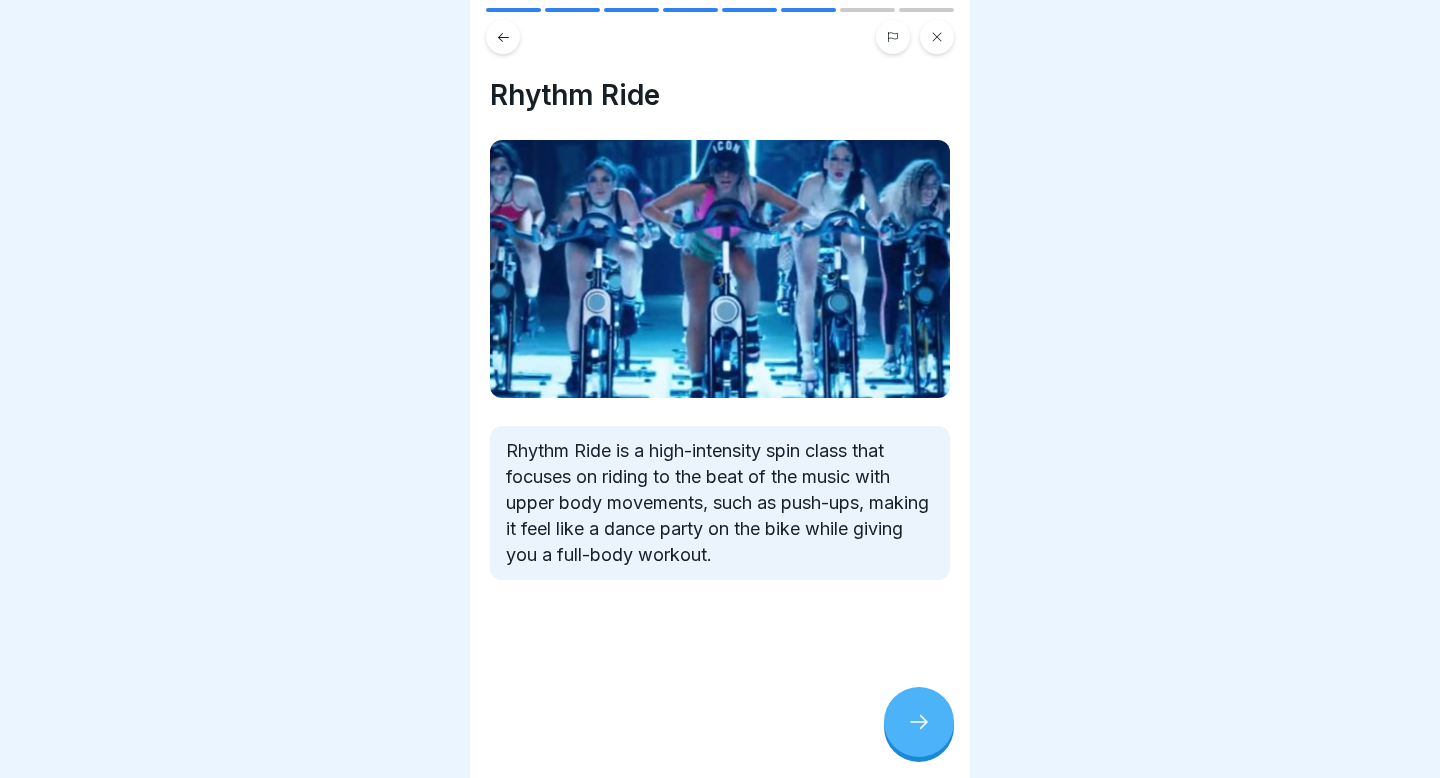 click 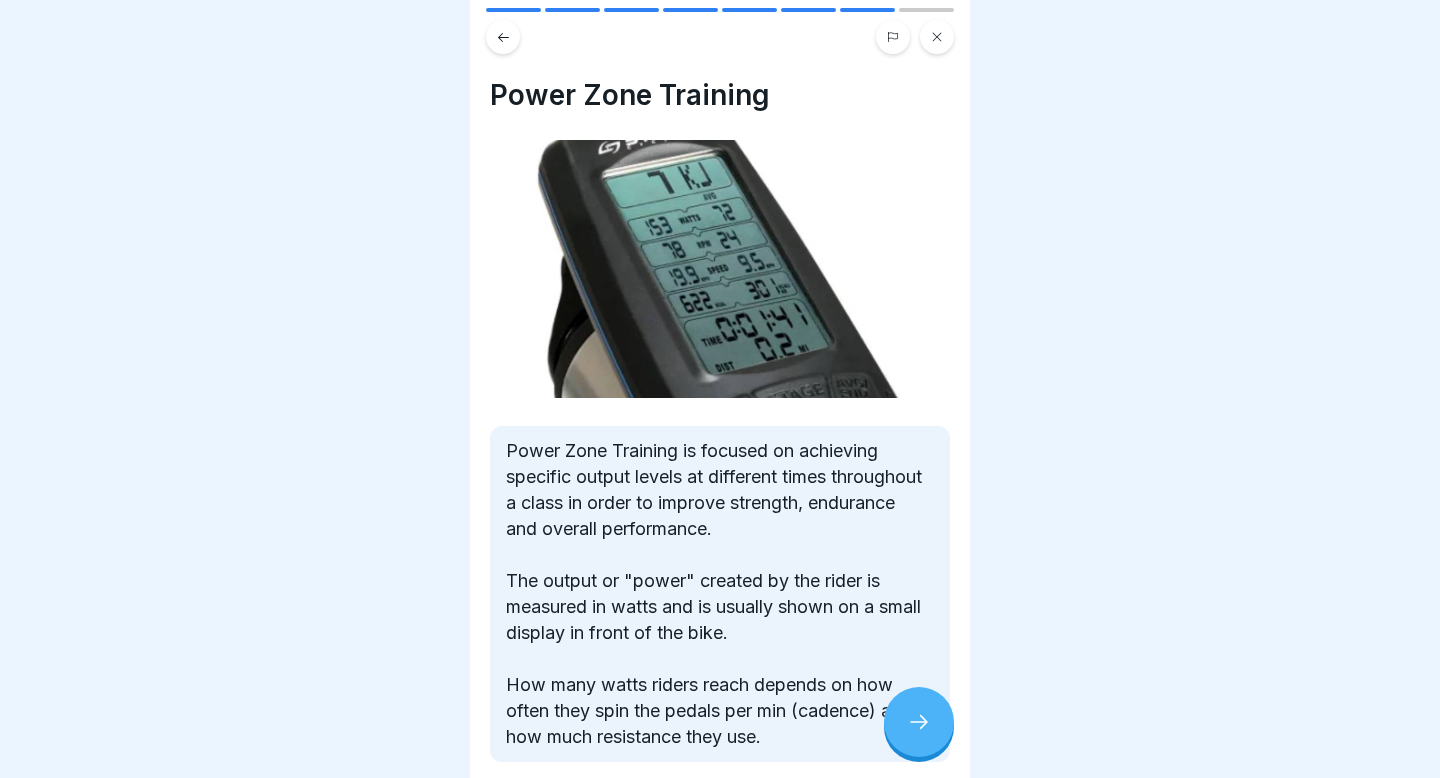click 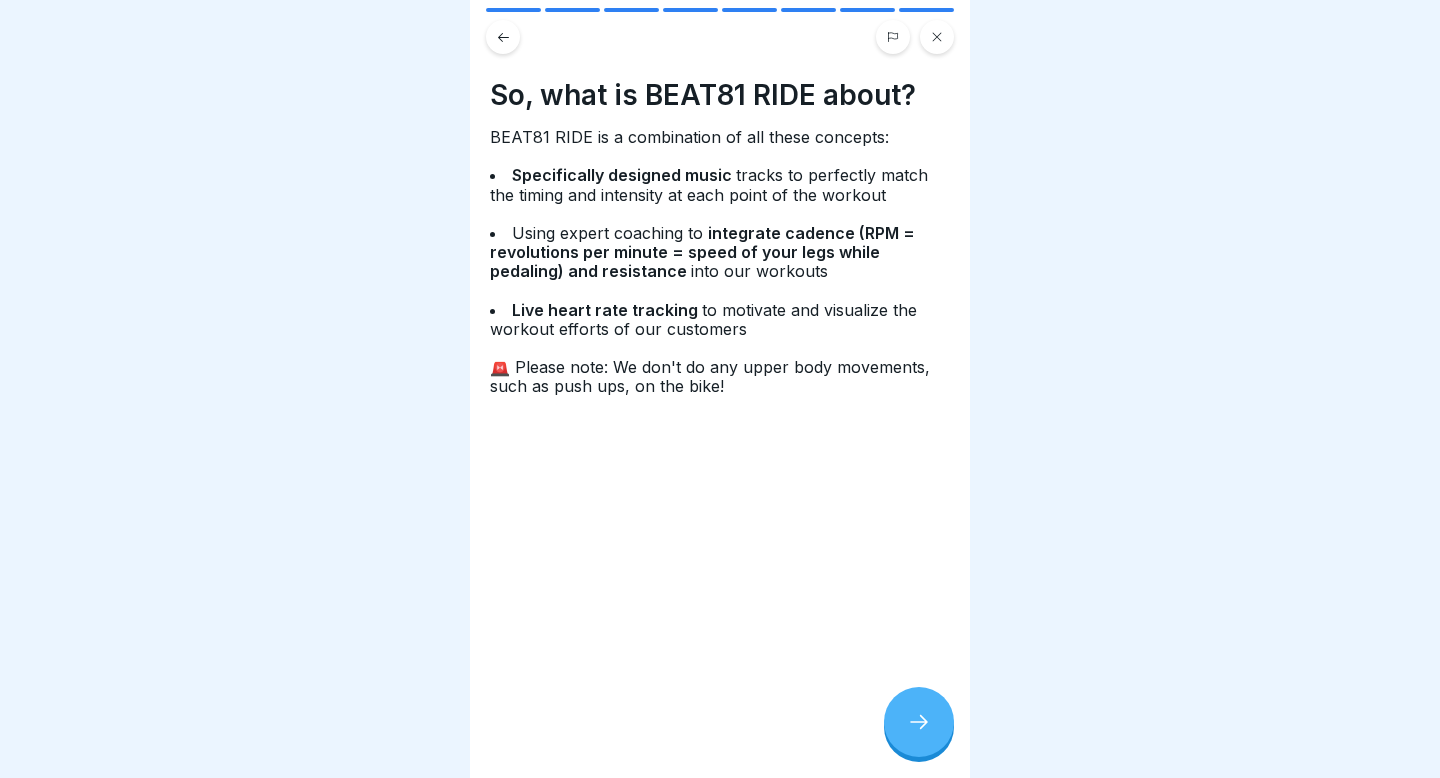 click 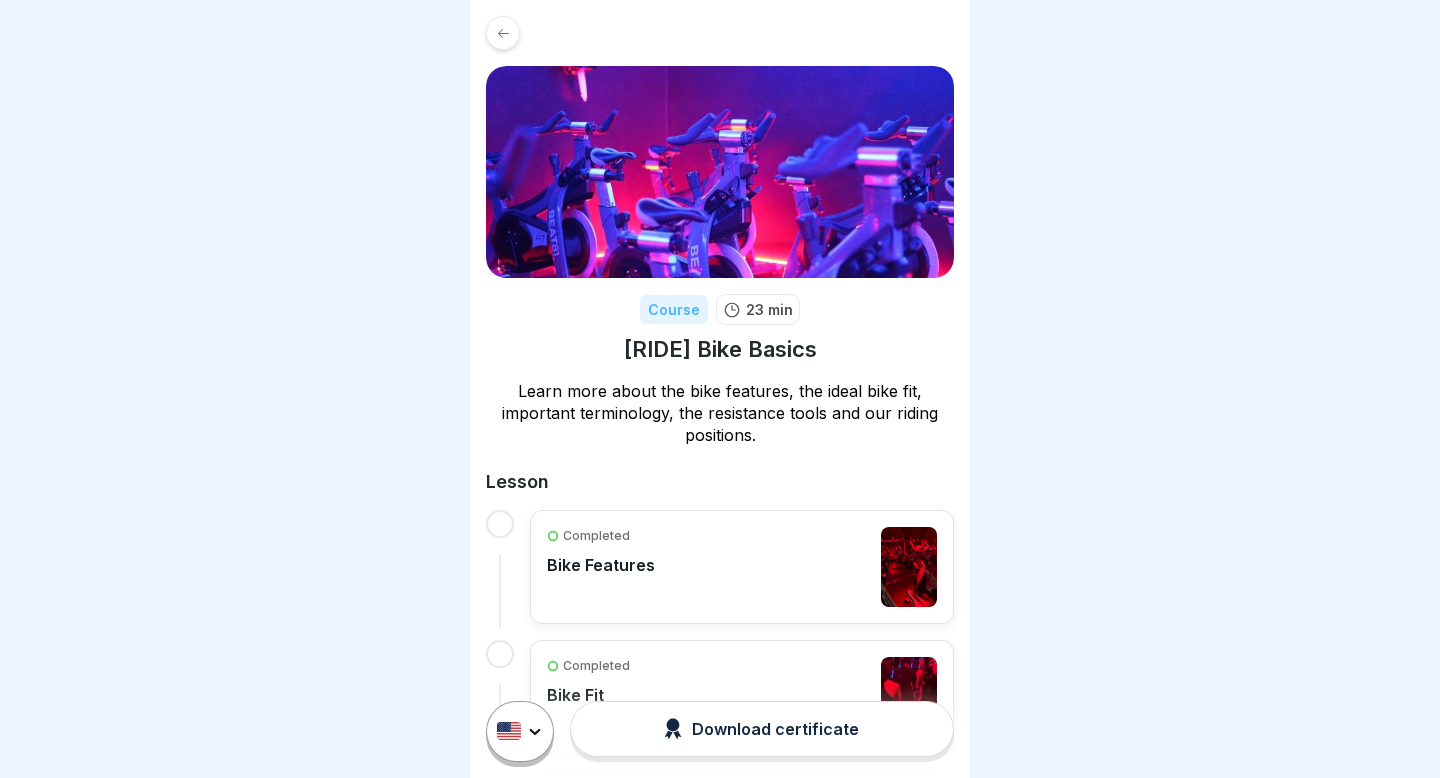 scroll, scrollTop: 0, scrollLeft: 0, axis: both 